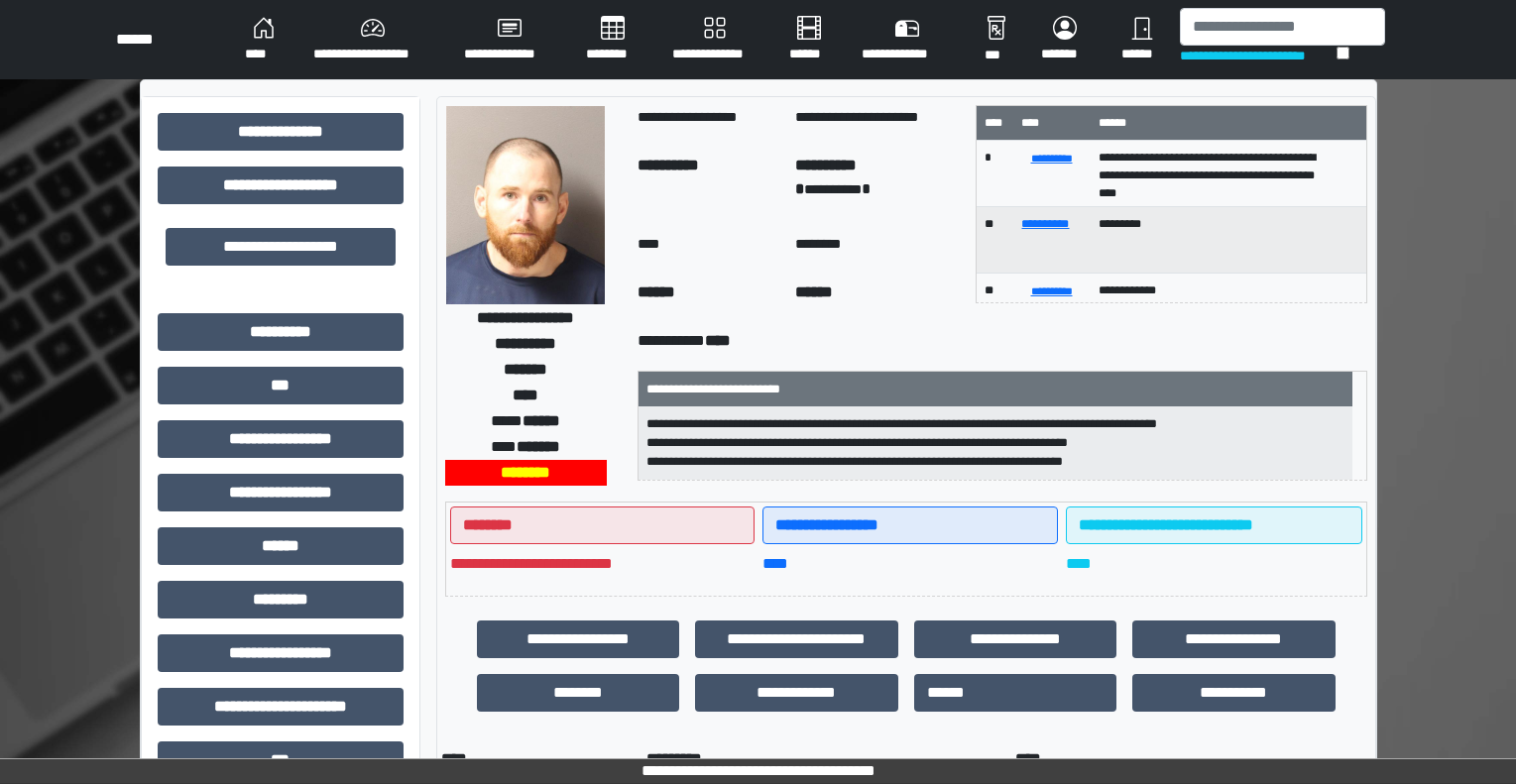 scroll, scrollTop: 0, scrollLeft: 0, axis: both 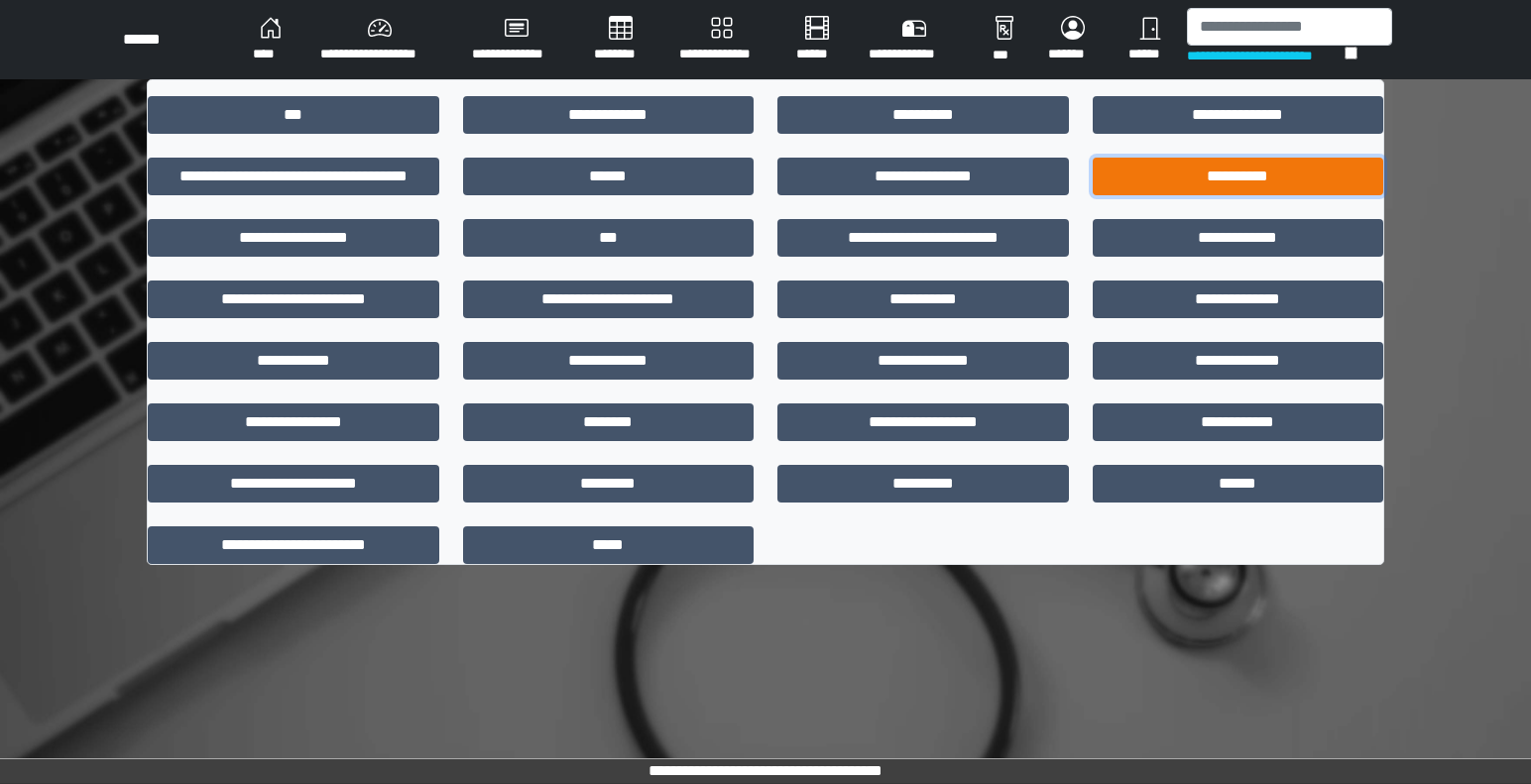 click on "**********" at bounding box center (1238, 176) 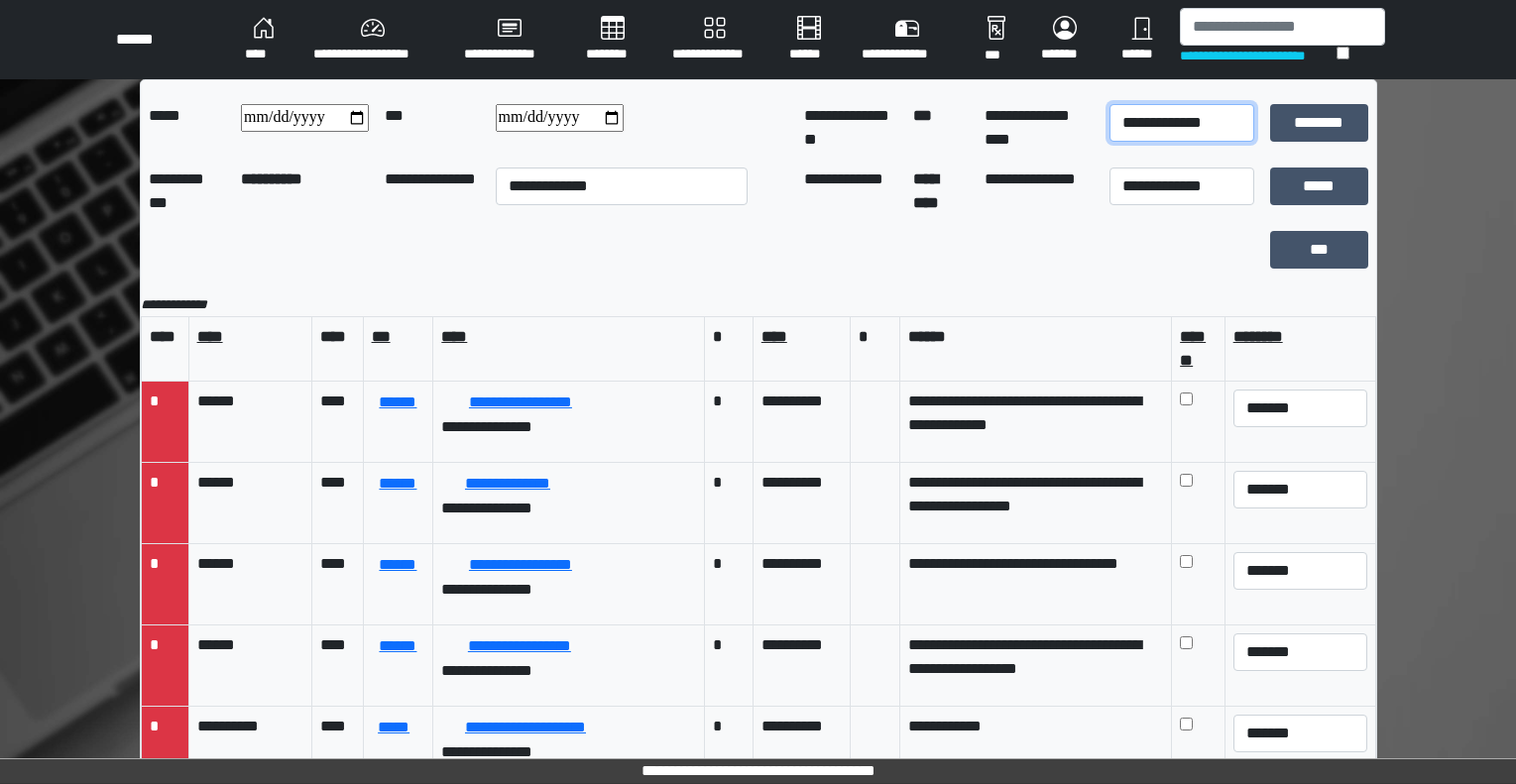 click on "**********" at bounding box center (1182, 123) 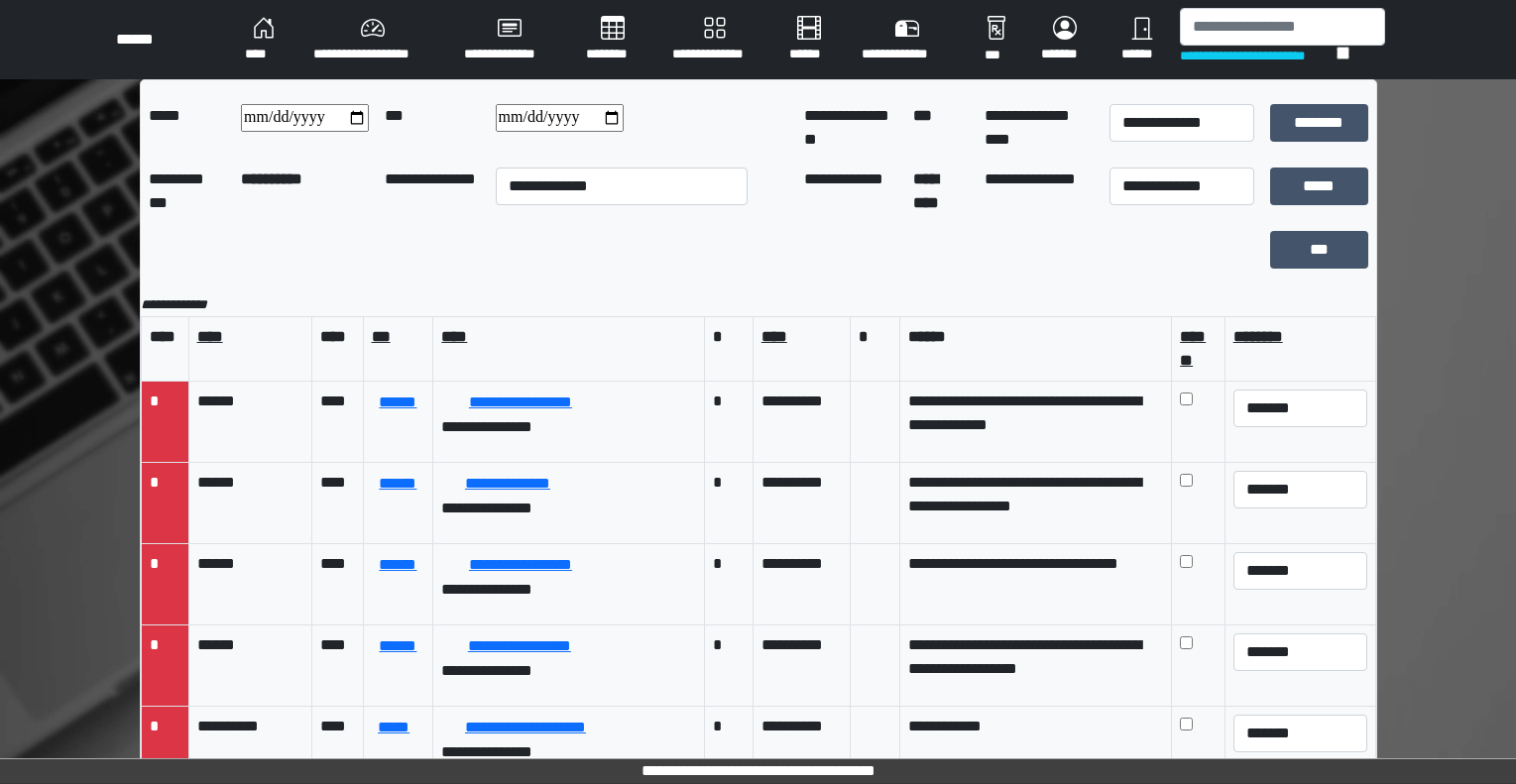 scroll, scrollTop: 952, scrollLeft: 0, axis: vertical 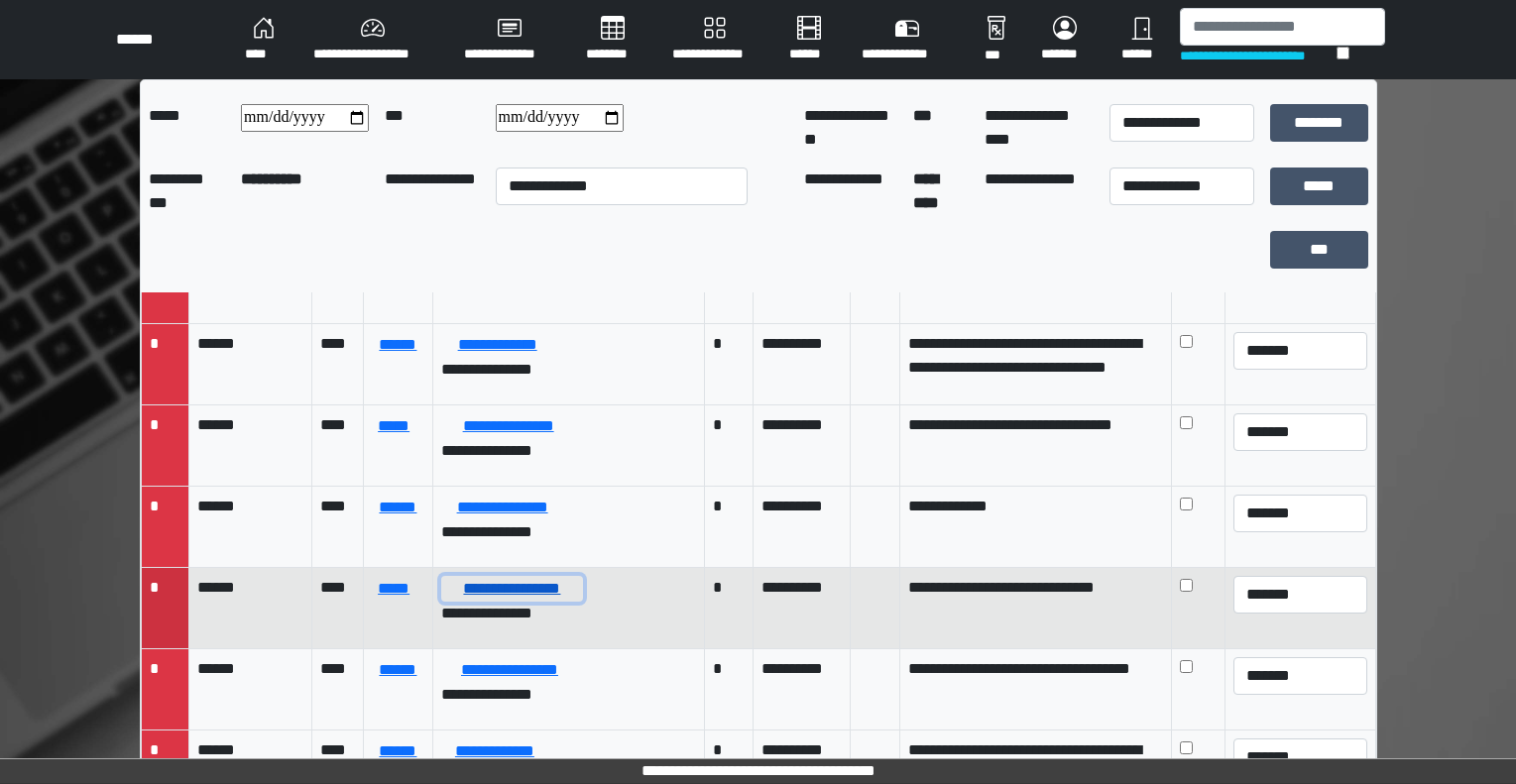 click on "**********" at bounding box center [512, 589] 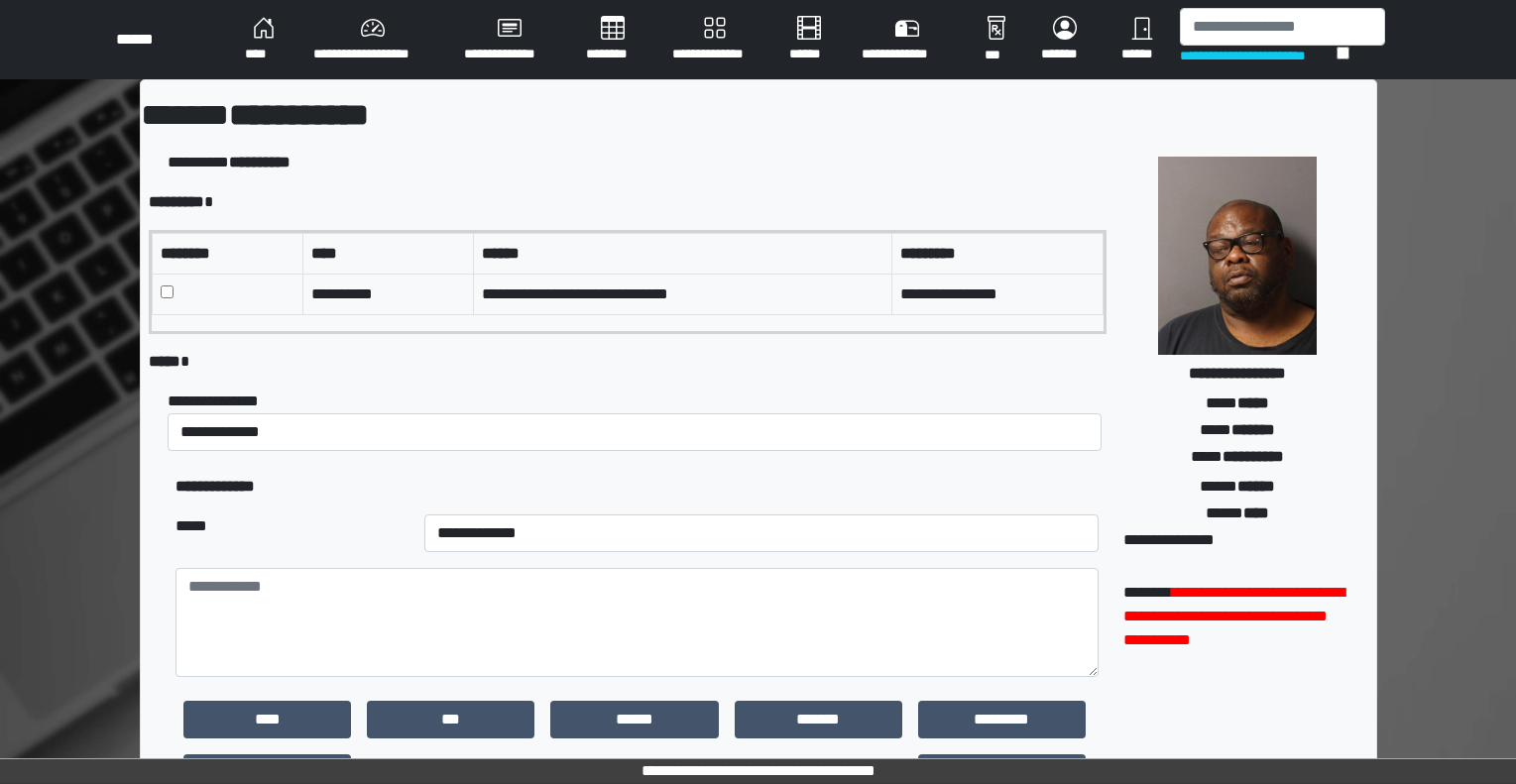 click at bounding box center [227, 293] 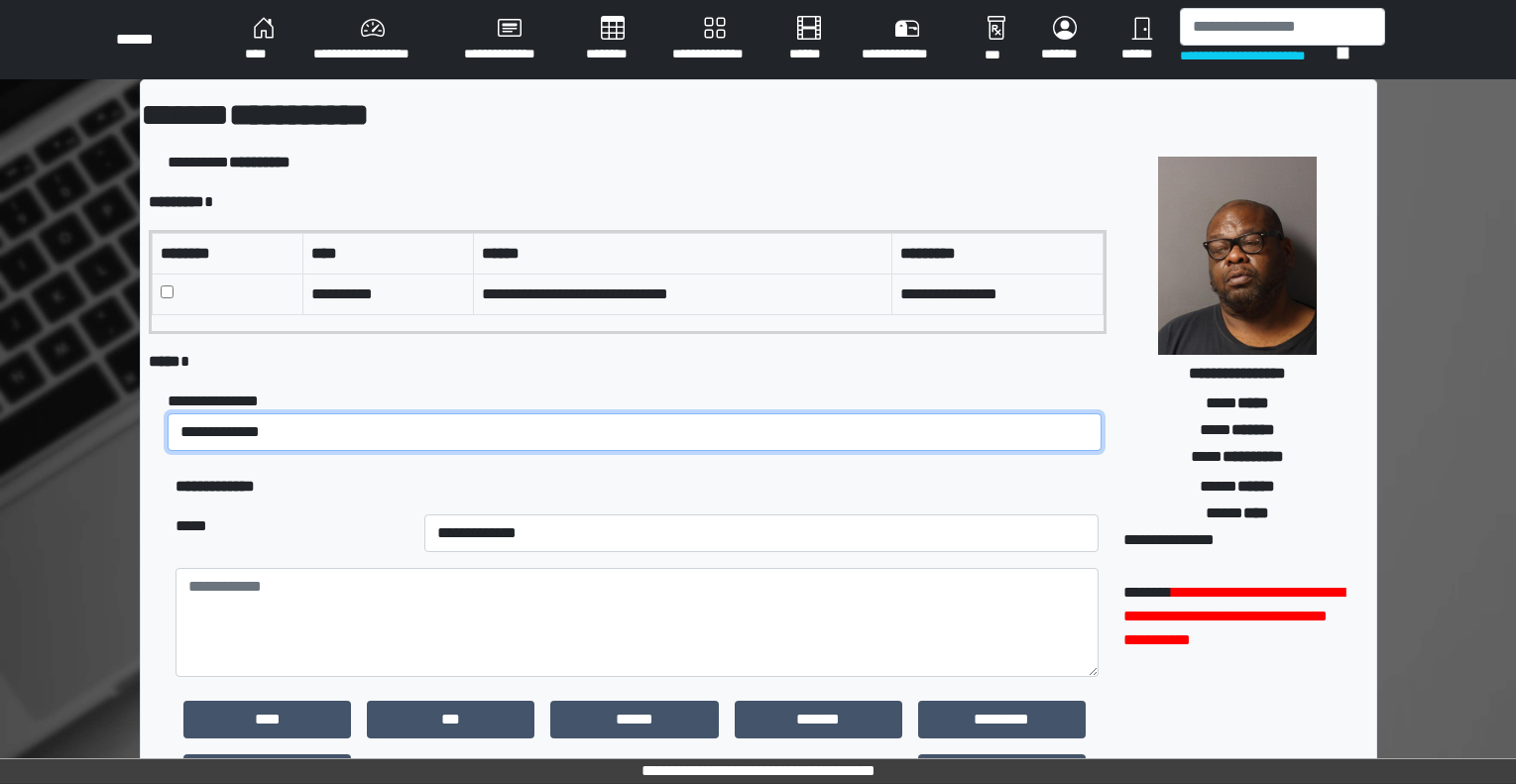 click on "**********" at bounding box center [634, 432] 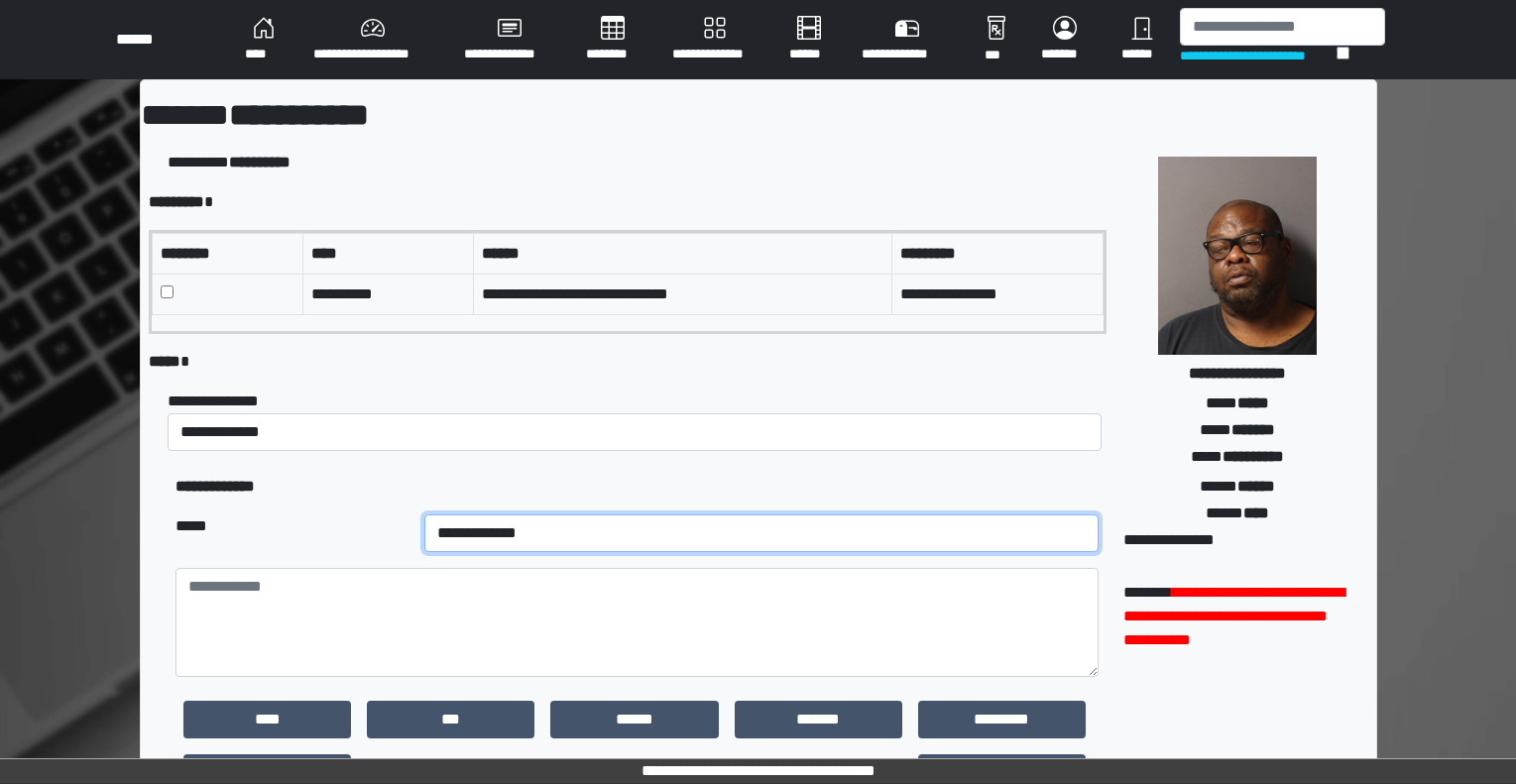 click on "**********" at bounding box center (760, 533) 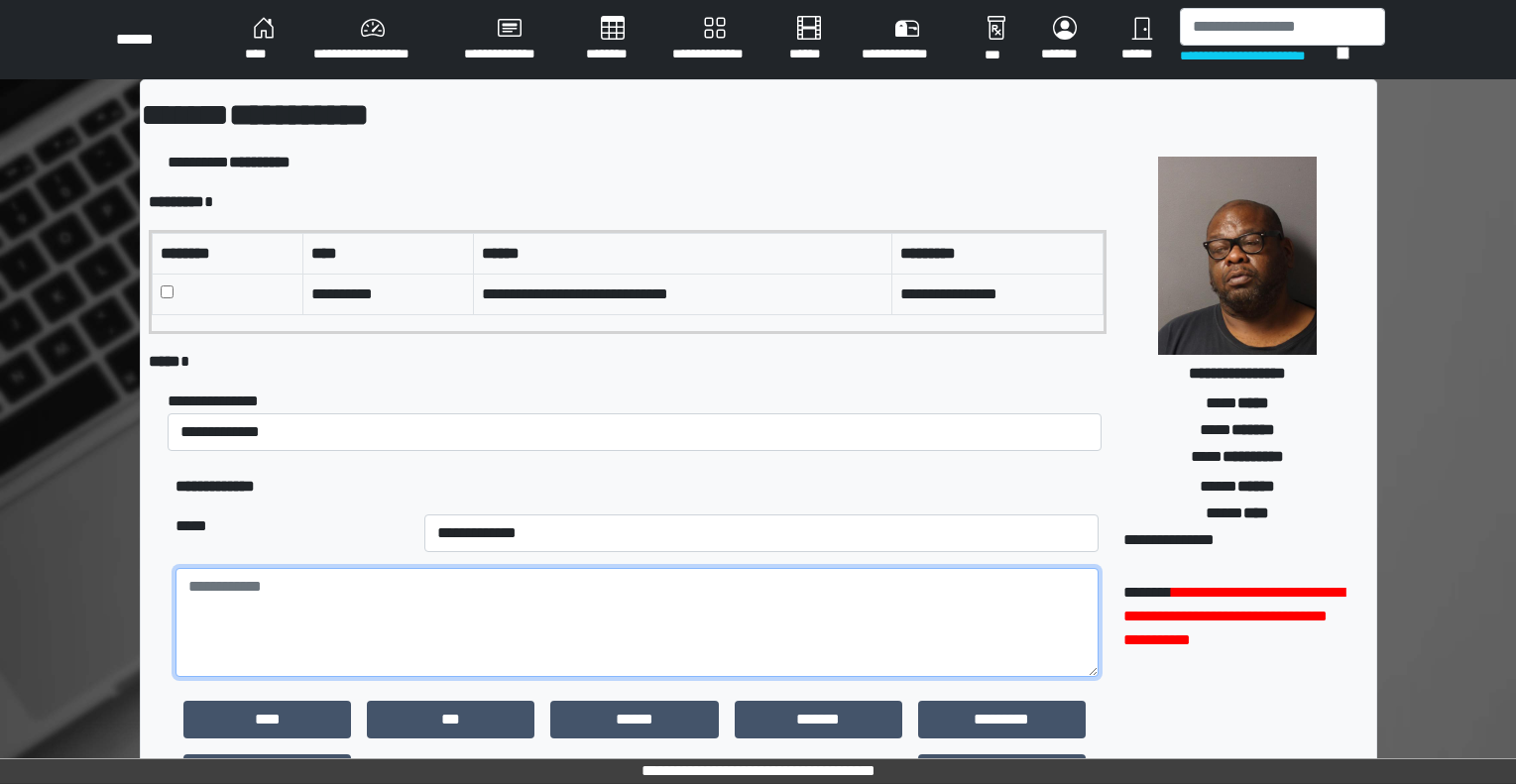 click at bounding box center (637, 622) 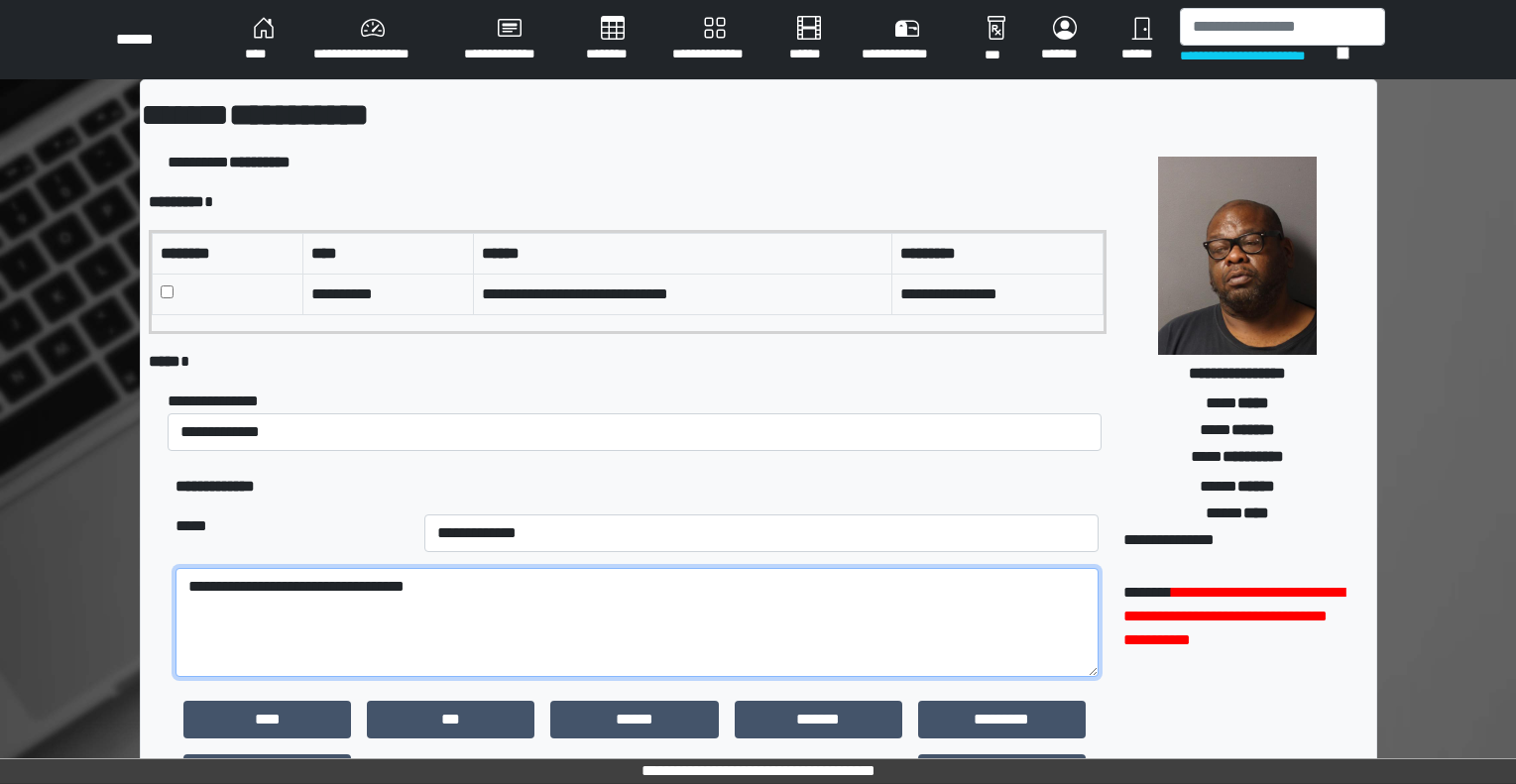 paste on "**********" 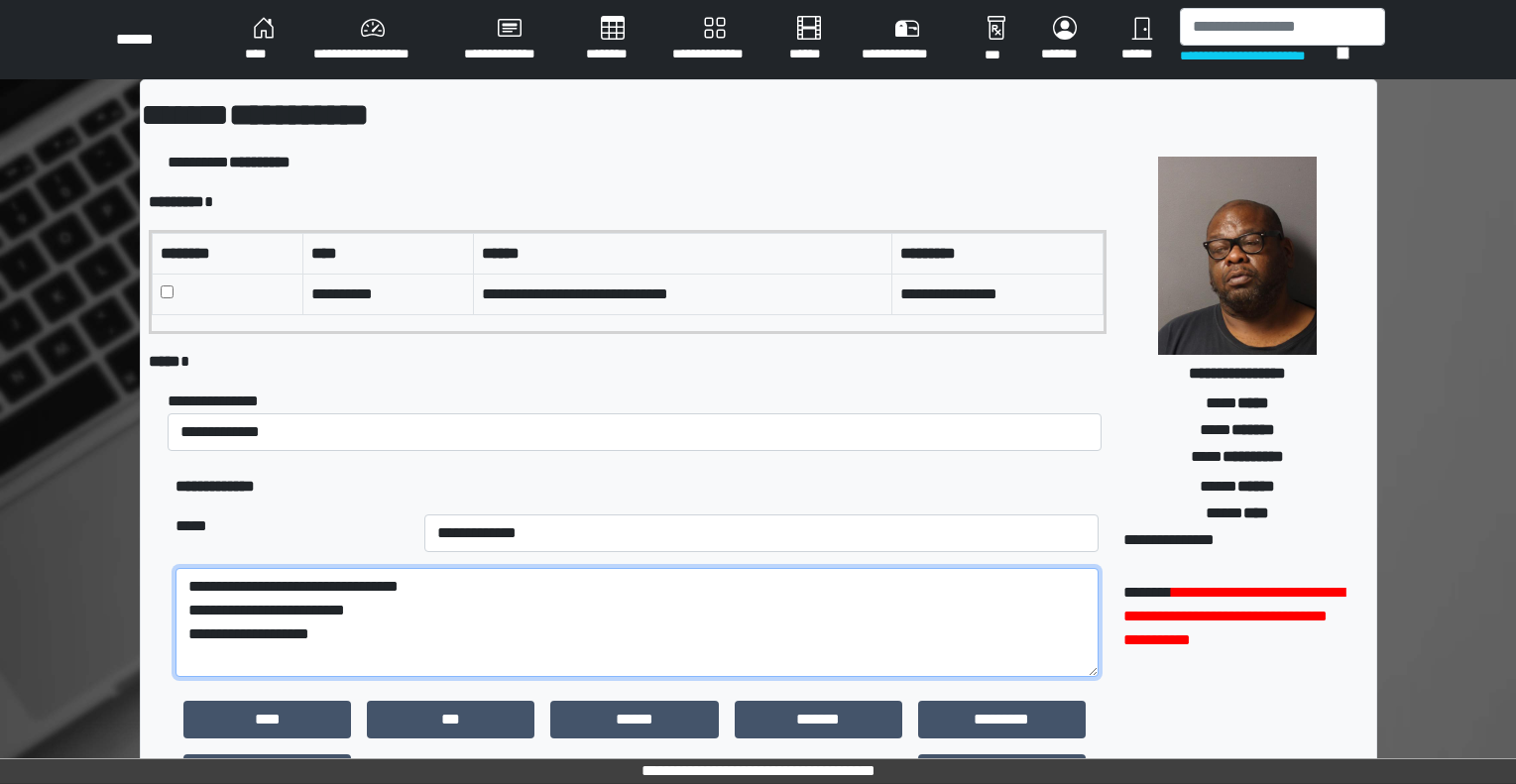 click on "**********" at bounding box center (637, 622) 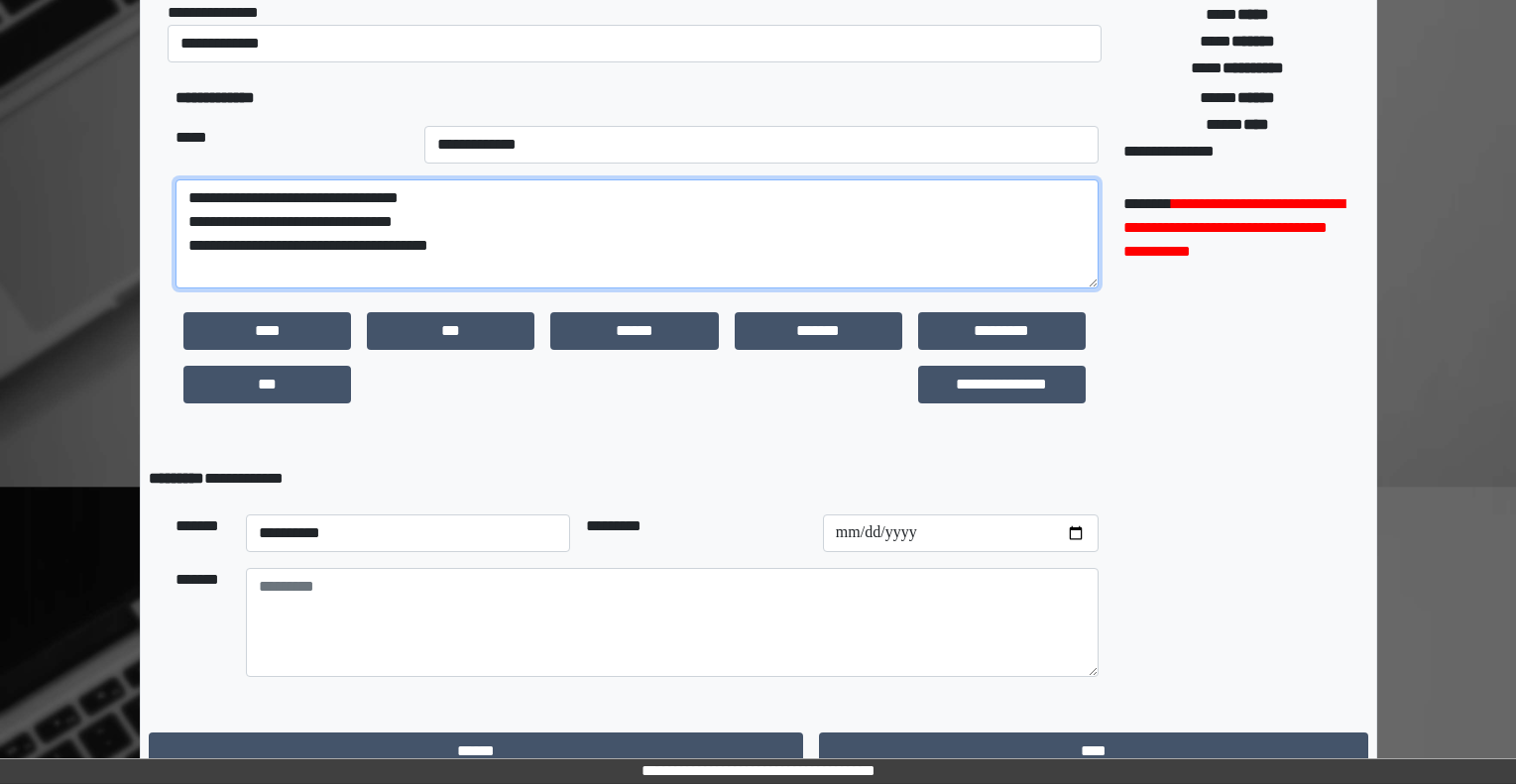 scroll, scrollTop: 415, scrollLeft: 0, axis: vertical 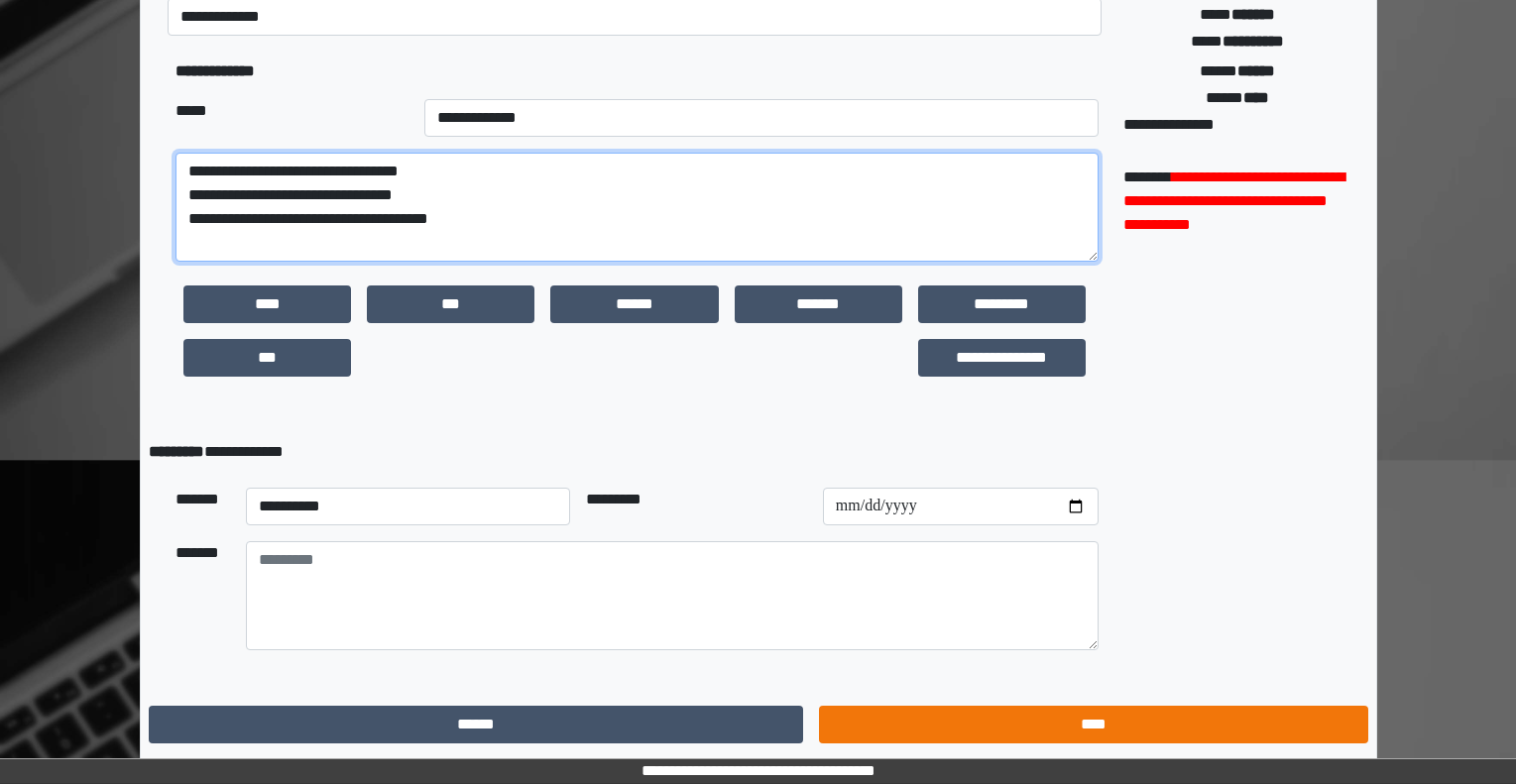 type on "**********" 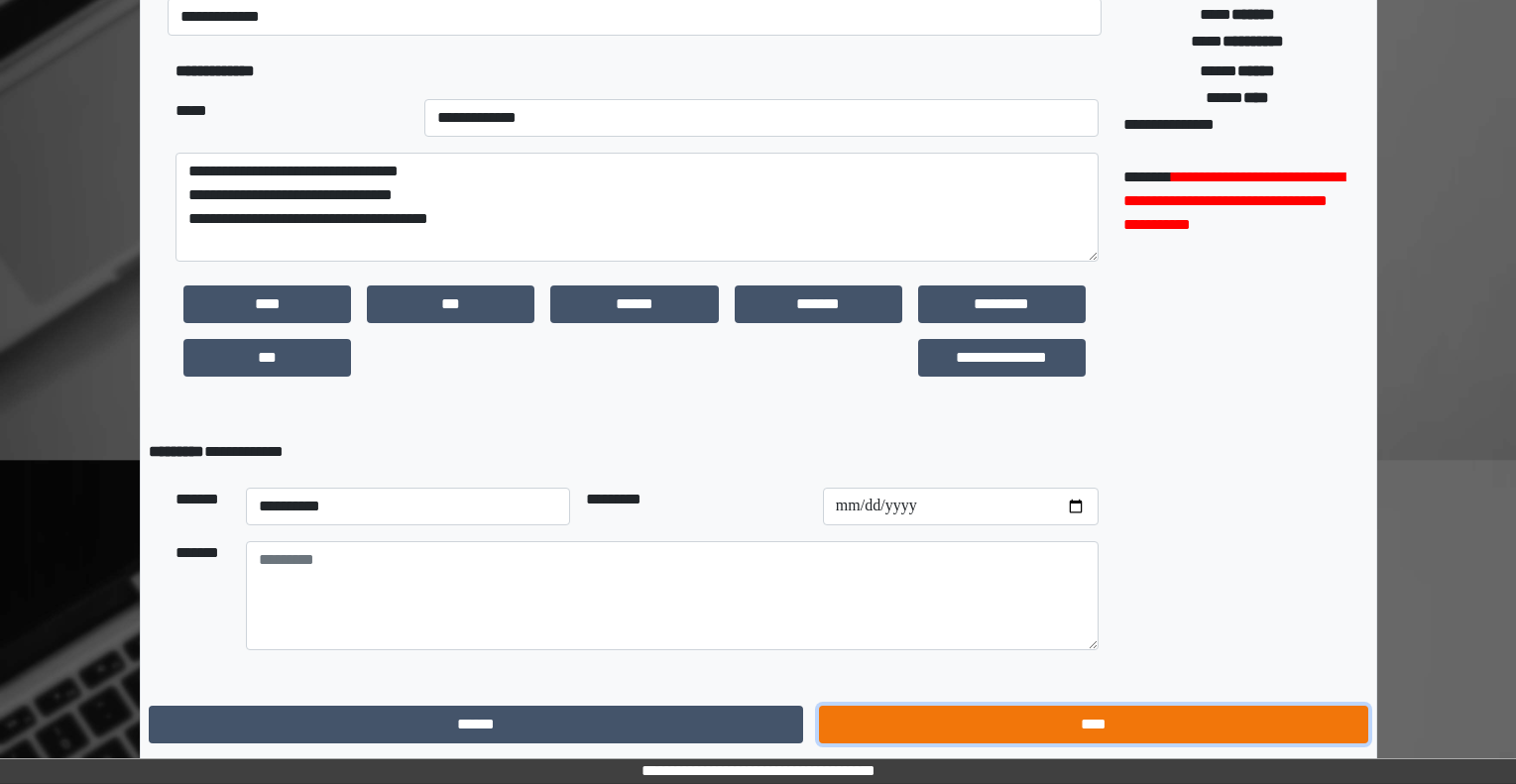 click on "****" at bounding box center (1093, 725) 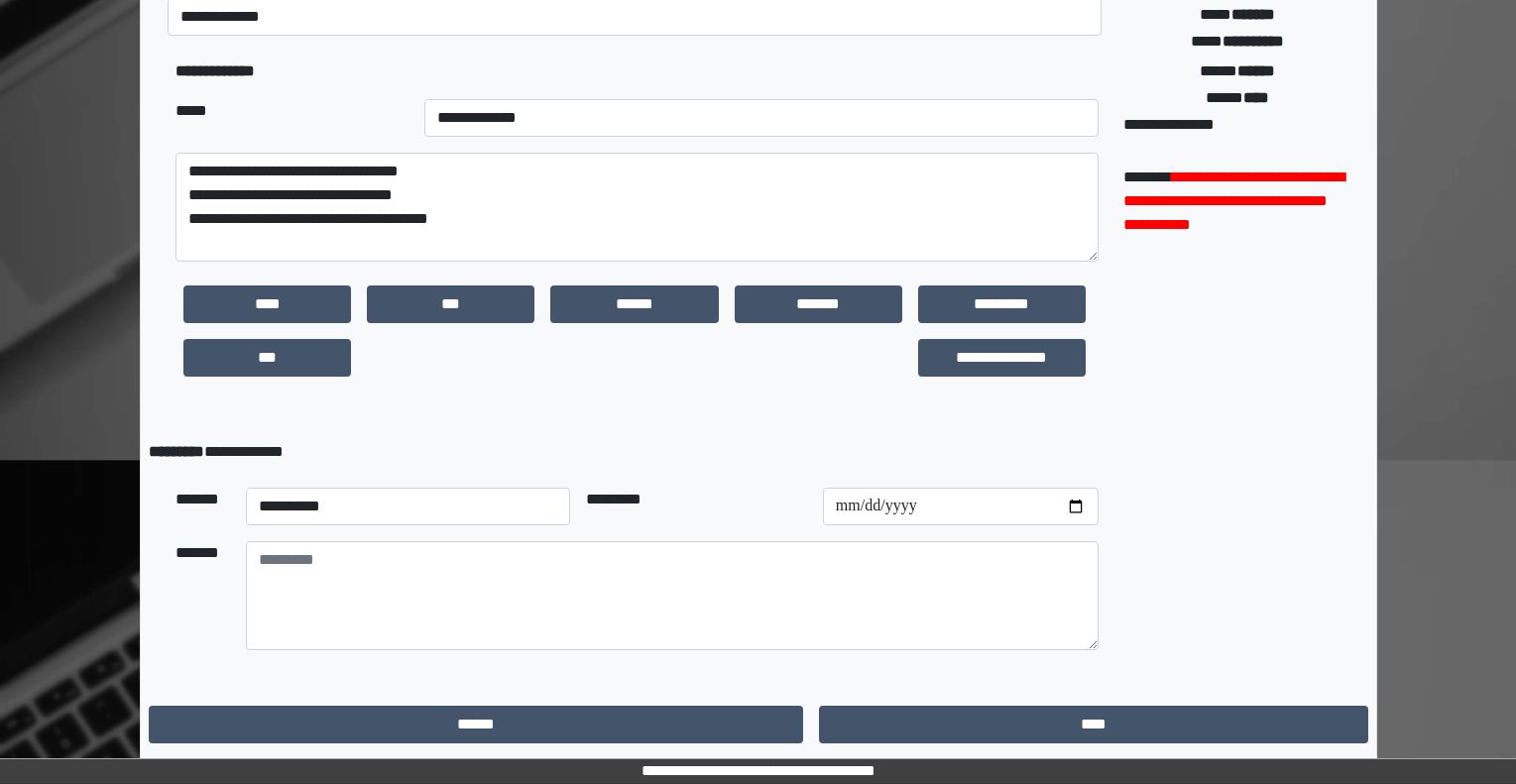 scroll, scrollTop: 0, scrollLeft: 0, axis: both 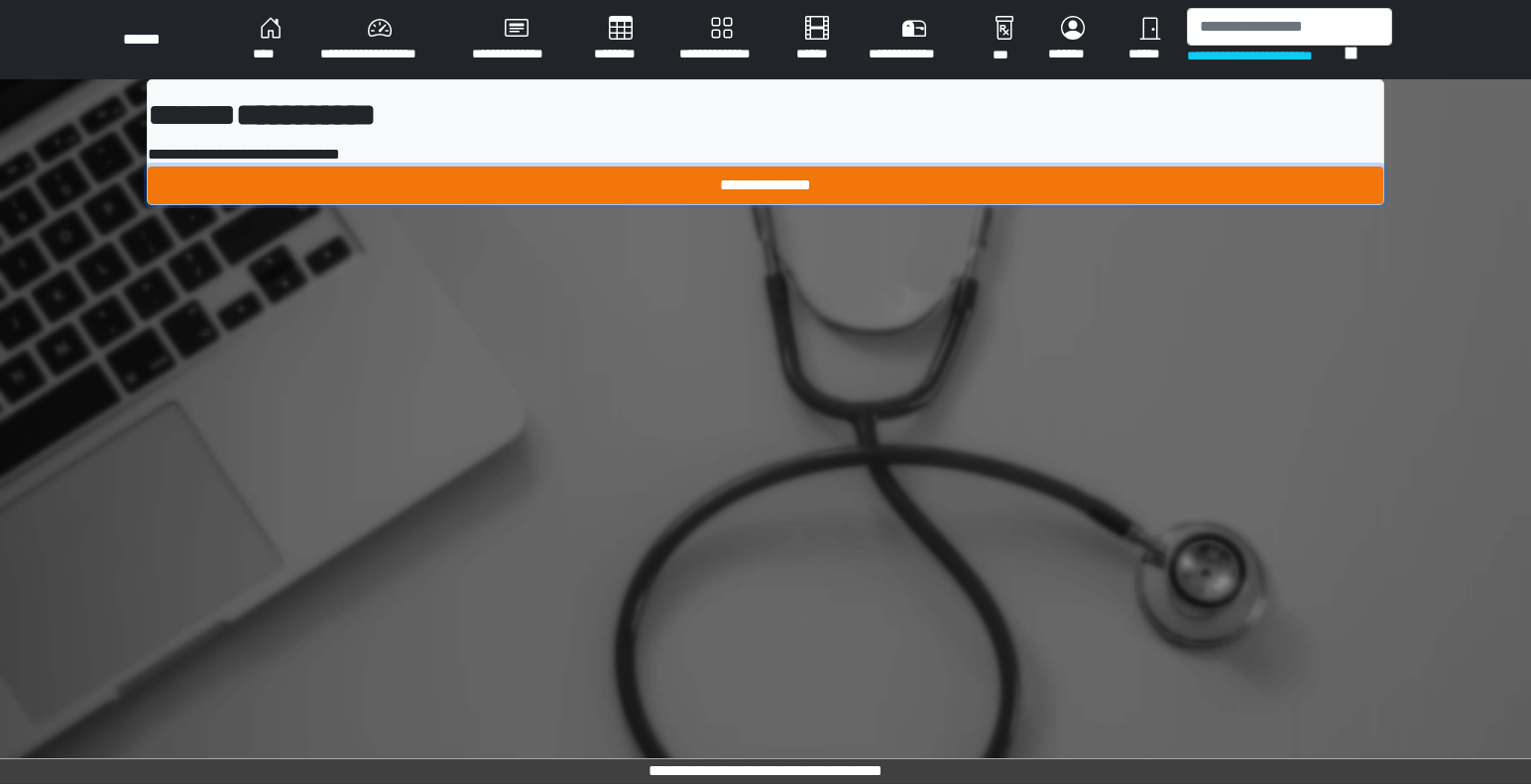click on "**********" at bounding box center [766, 185] 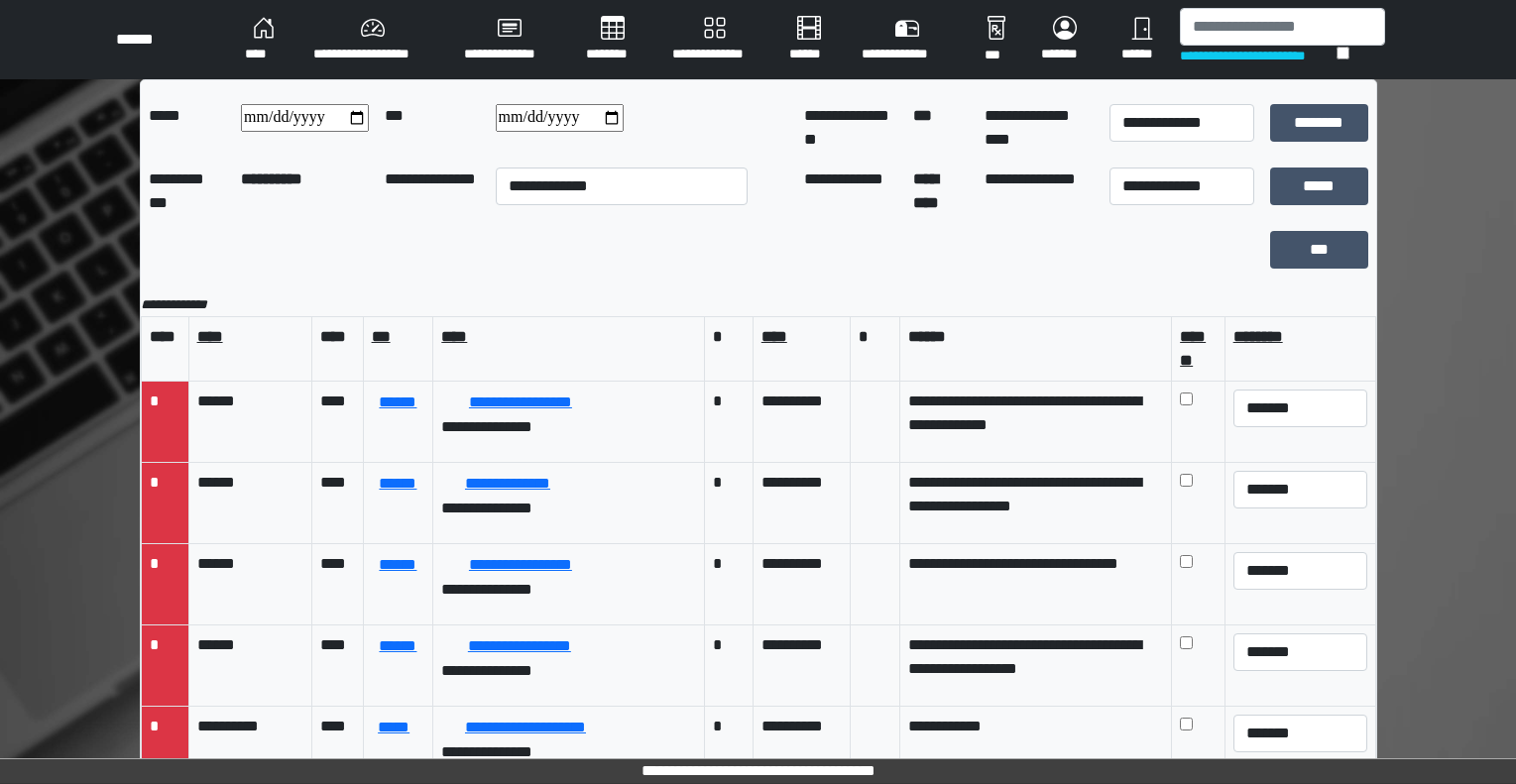 scroll, scrollTop: 1277, scrollLeft: 0, axis: vertical 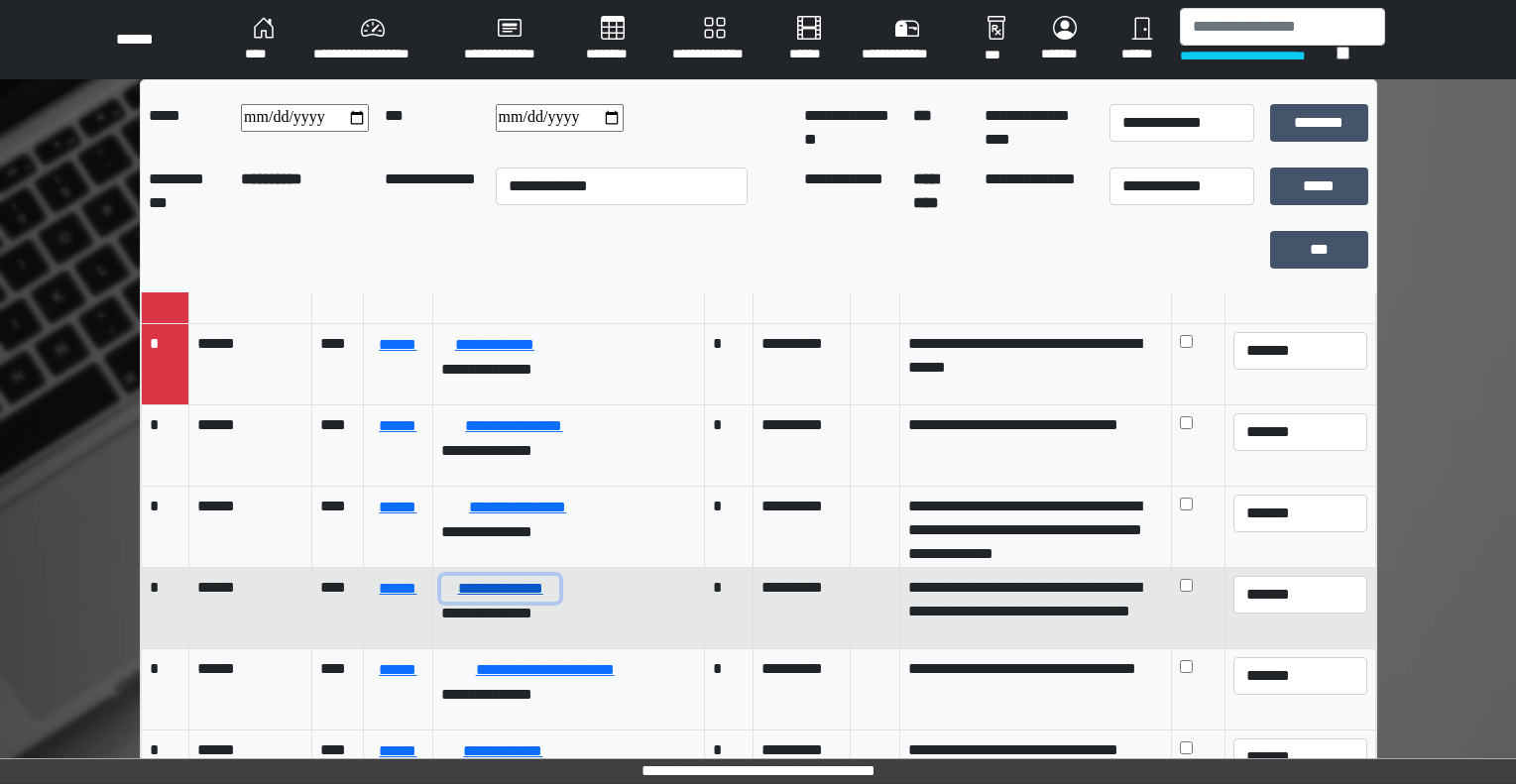 click on "**********" at bounding box center (500, 589) 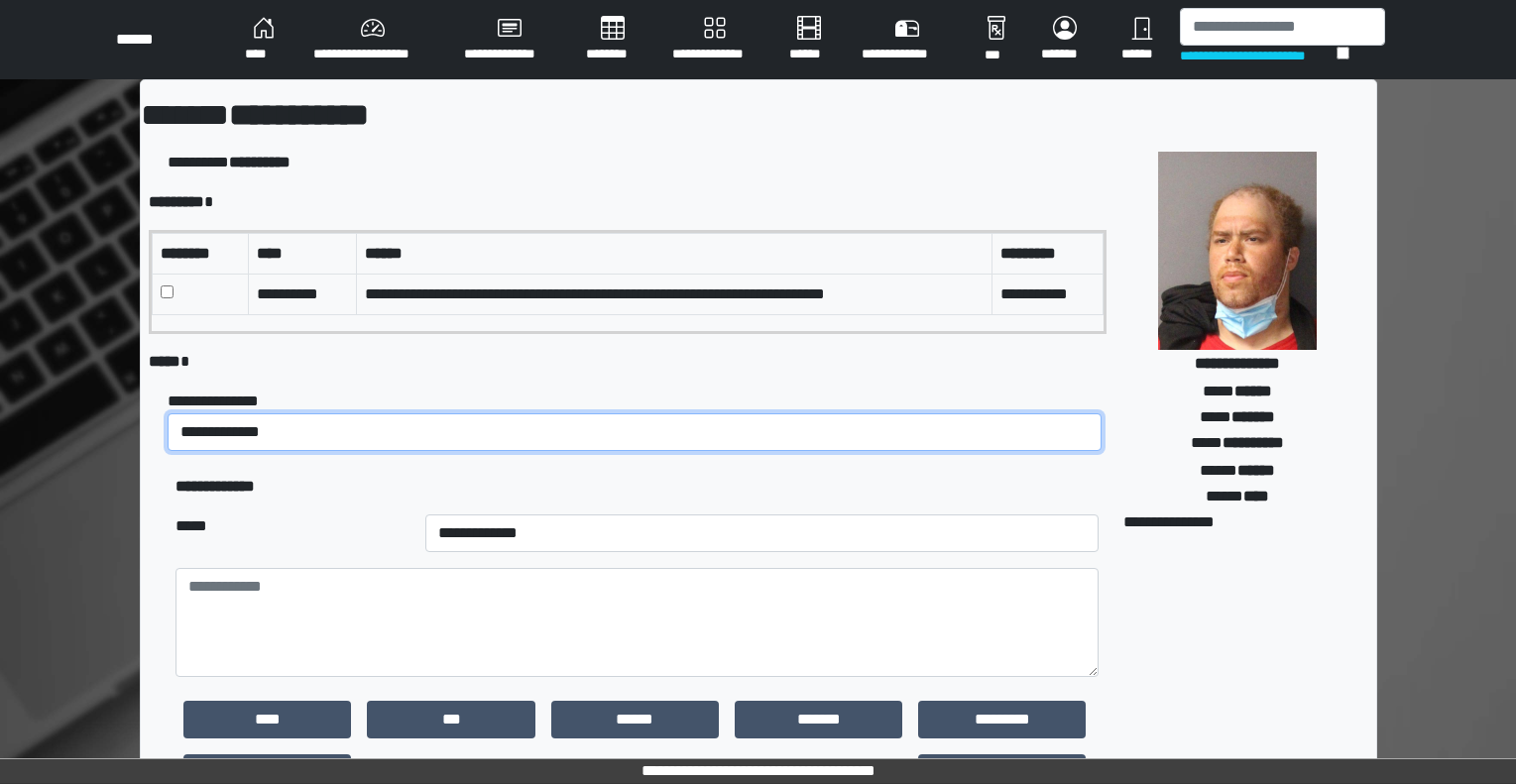 click on "**********" at bounding box center [635, 432] 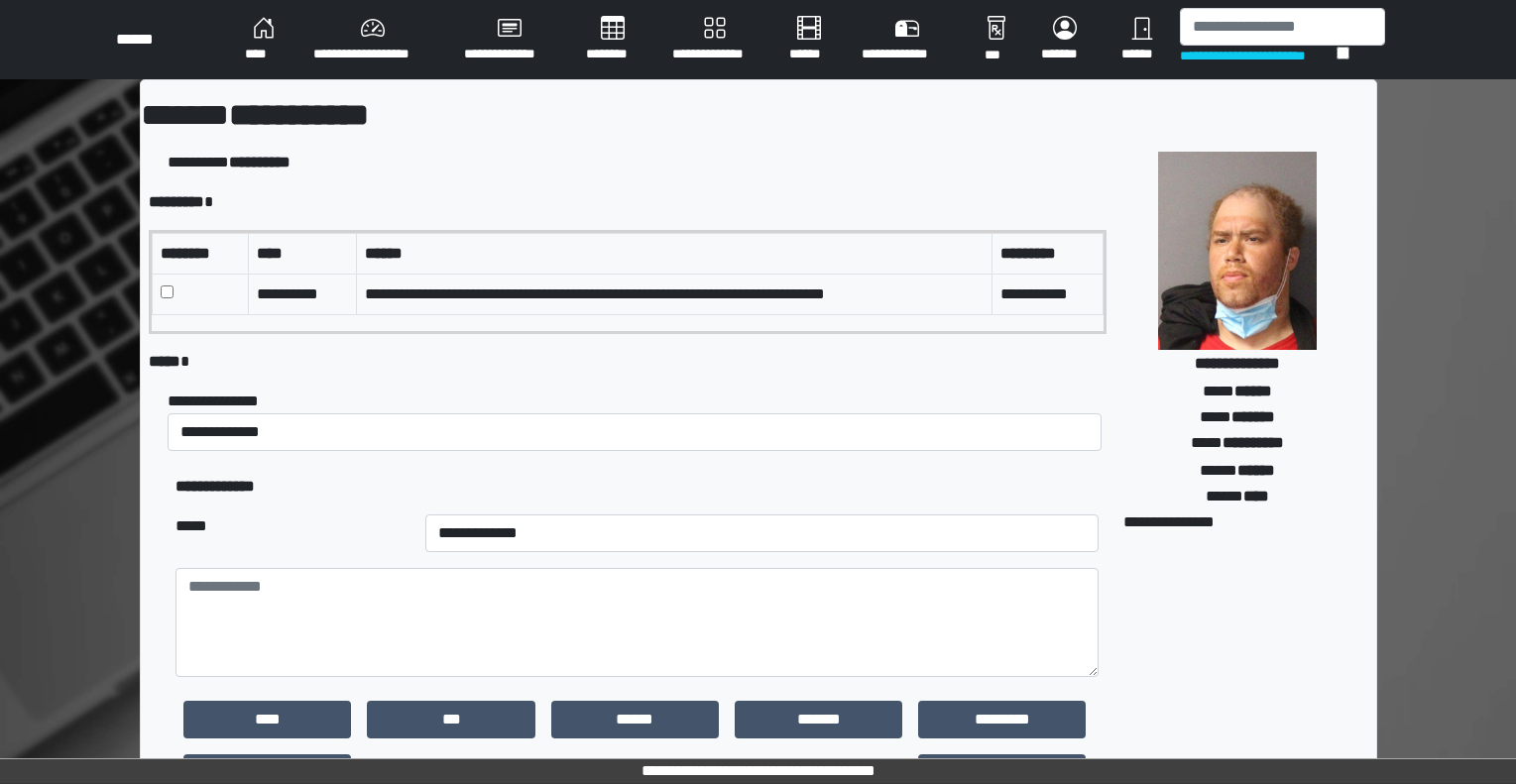 click on "**********" at bounding box center (762, 533) 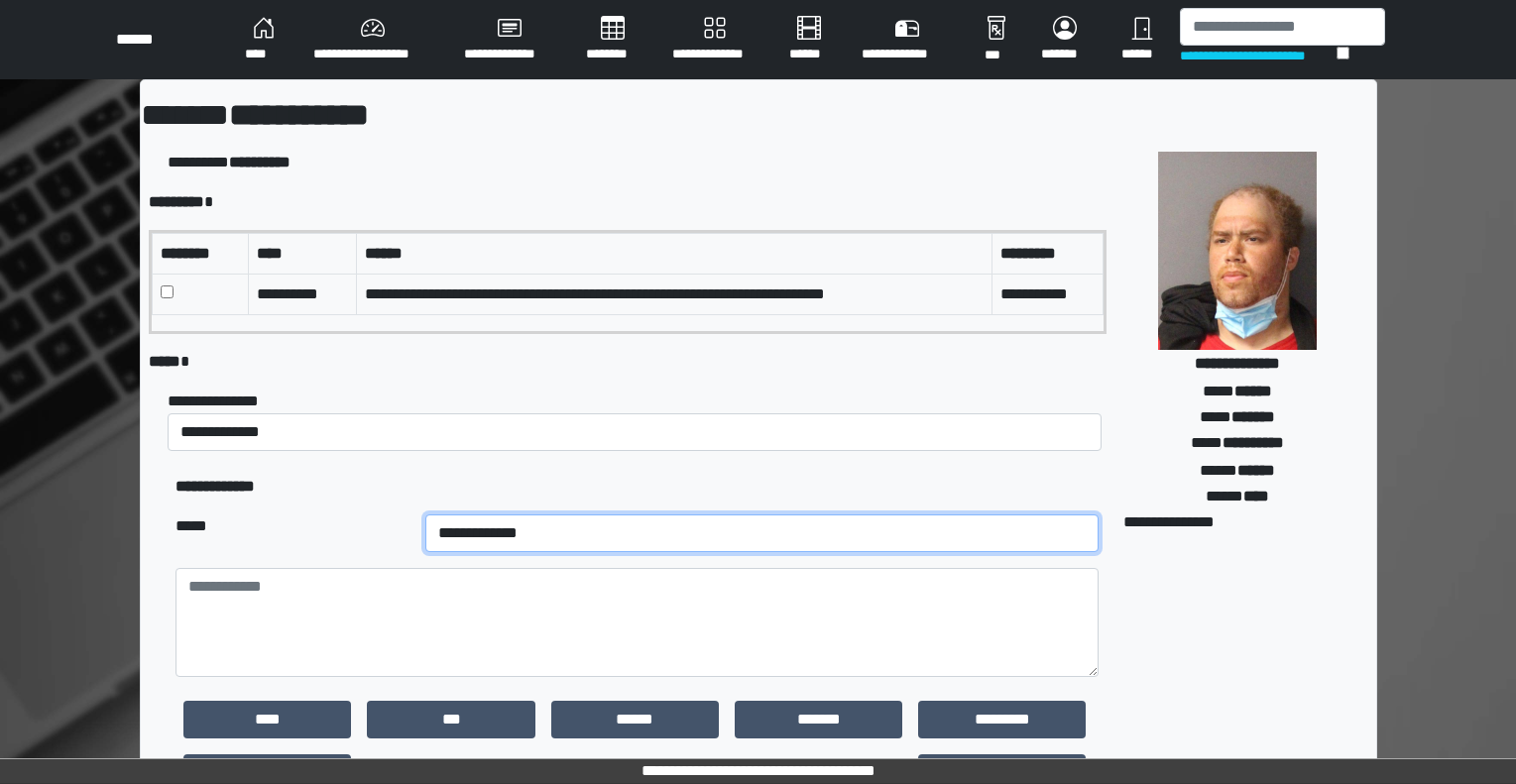 click on "**********" at bounding box center (762, 533) 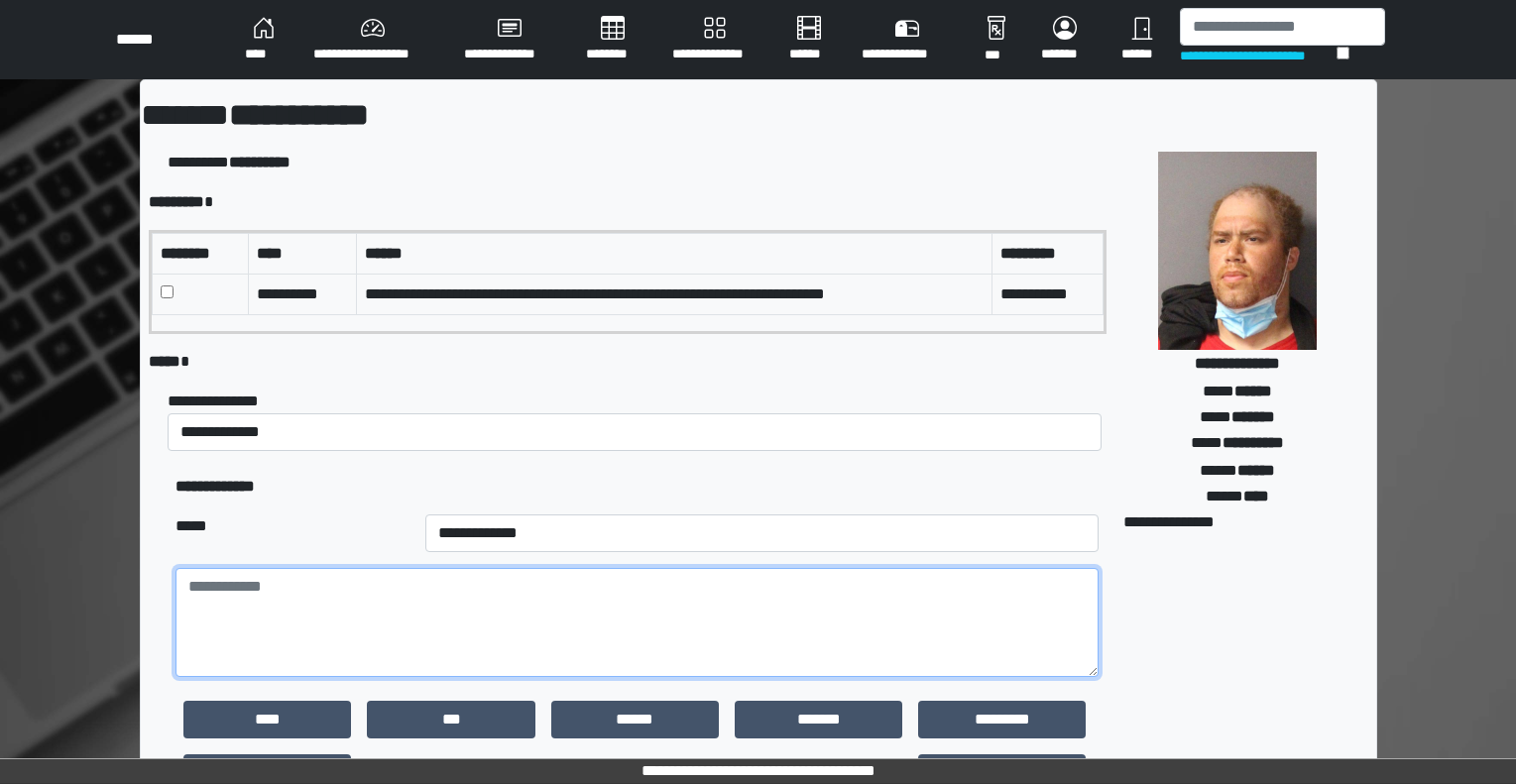 click at bounding box center (637, 622) 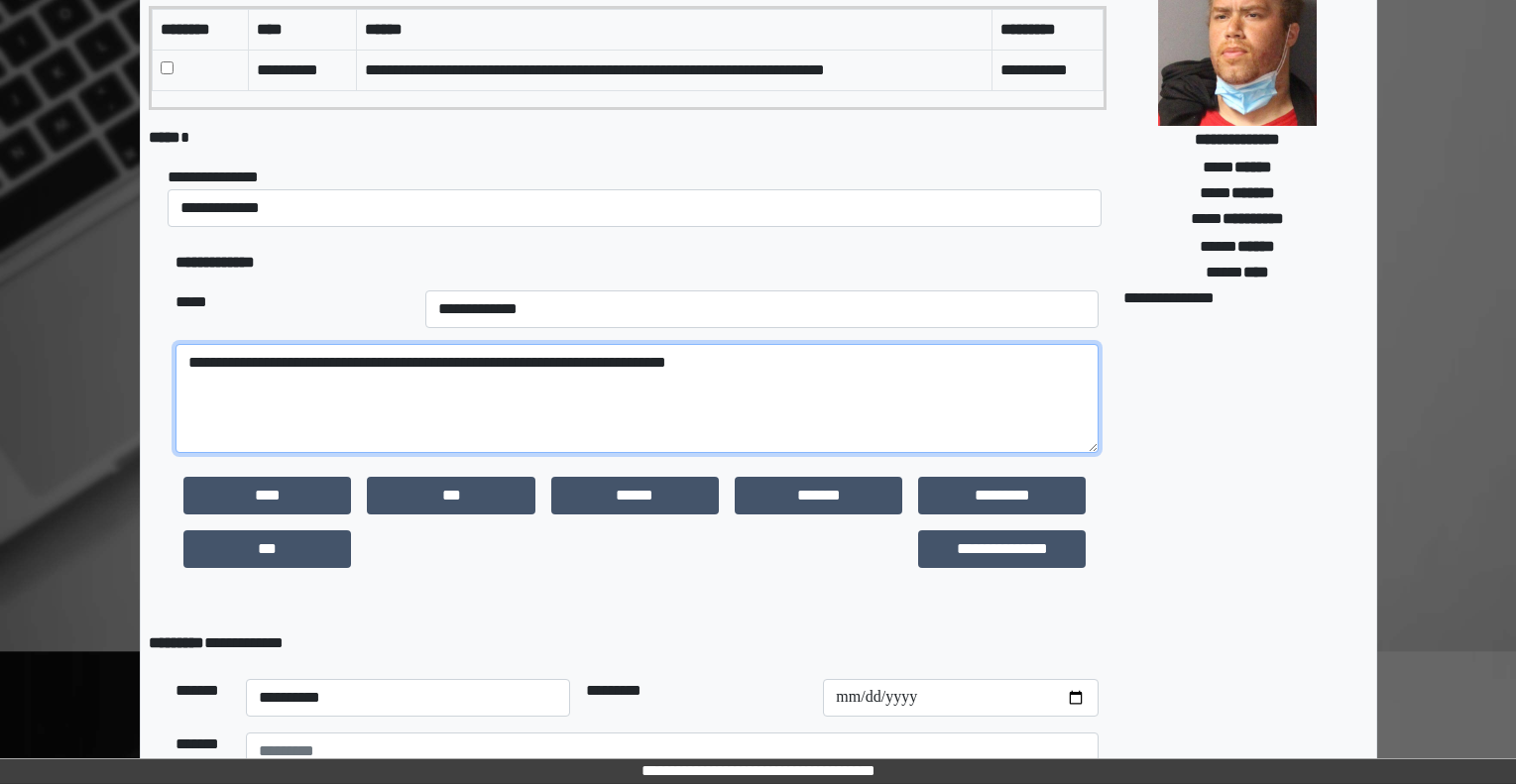scroll, scrollTop: 396, scrollLeft: 0, axis: vertical 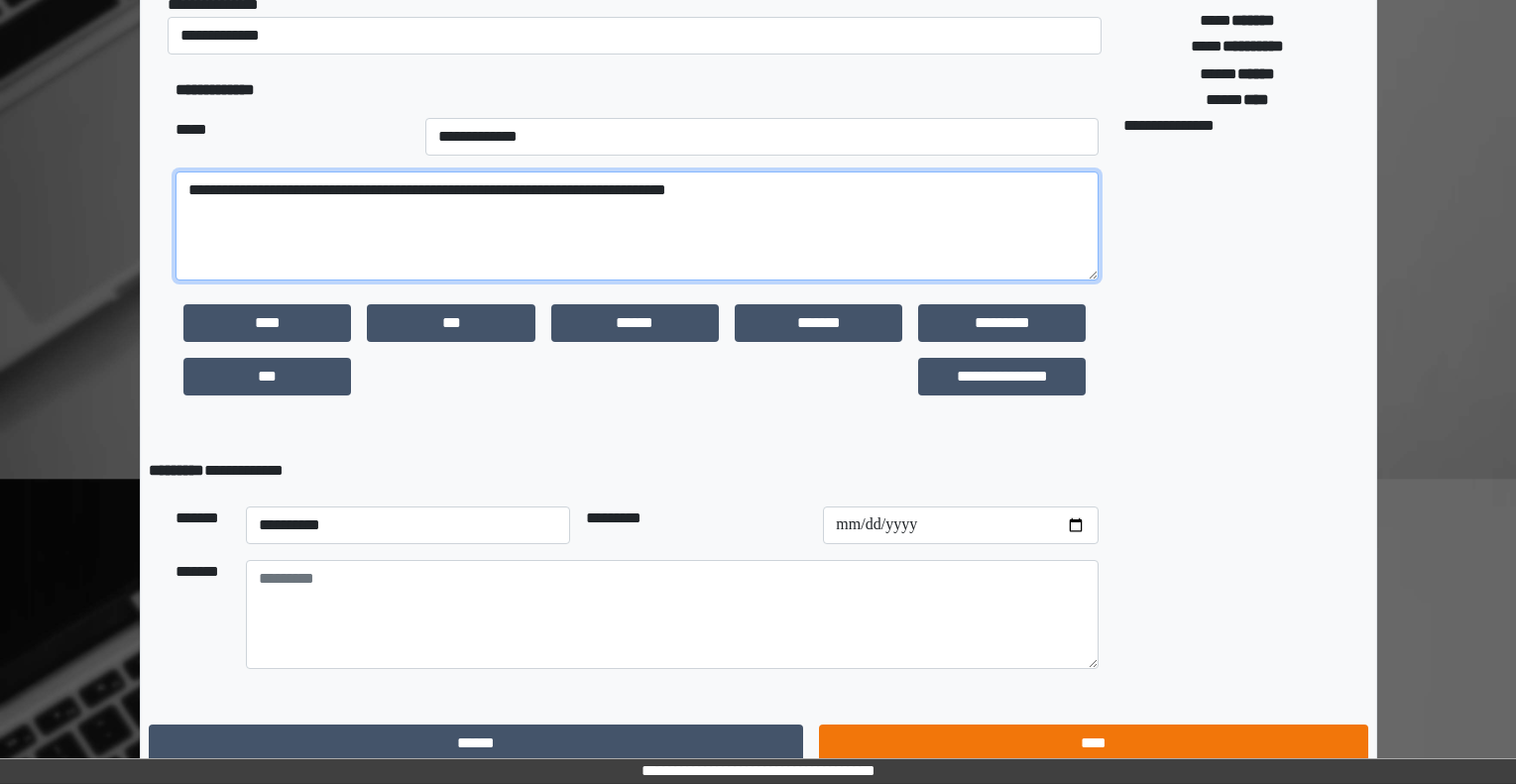 type on "**********" 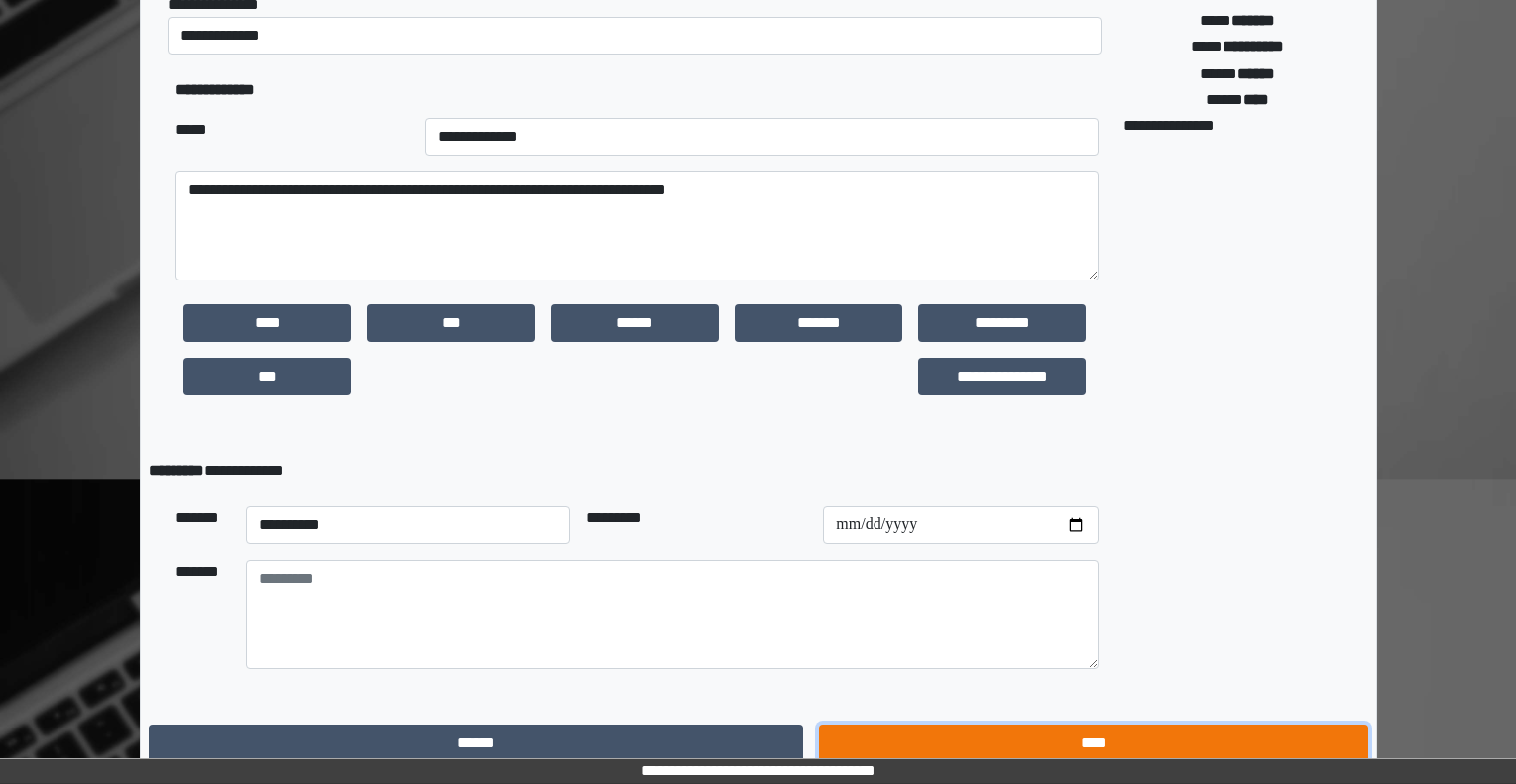 click on "****" at bounding box center (1093, 743) 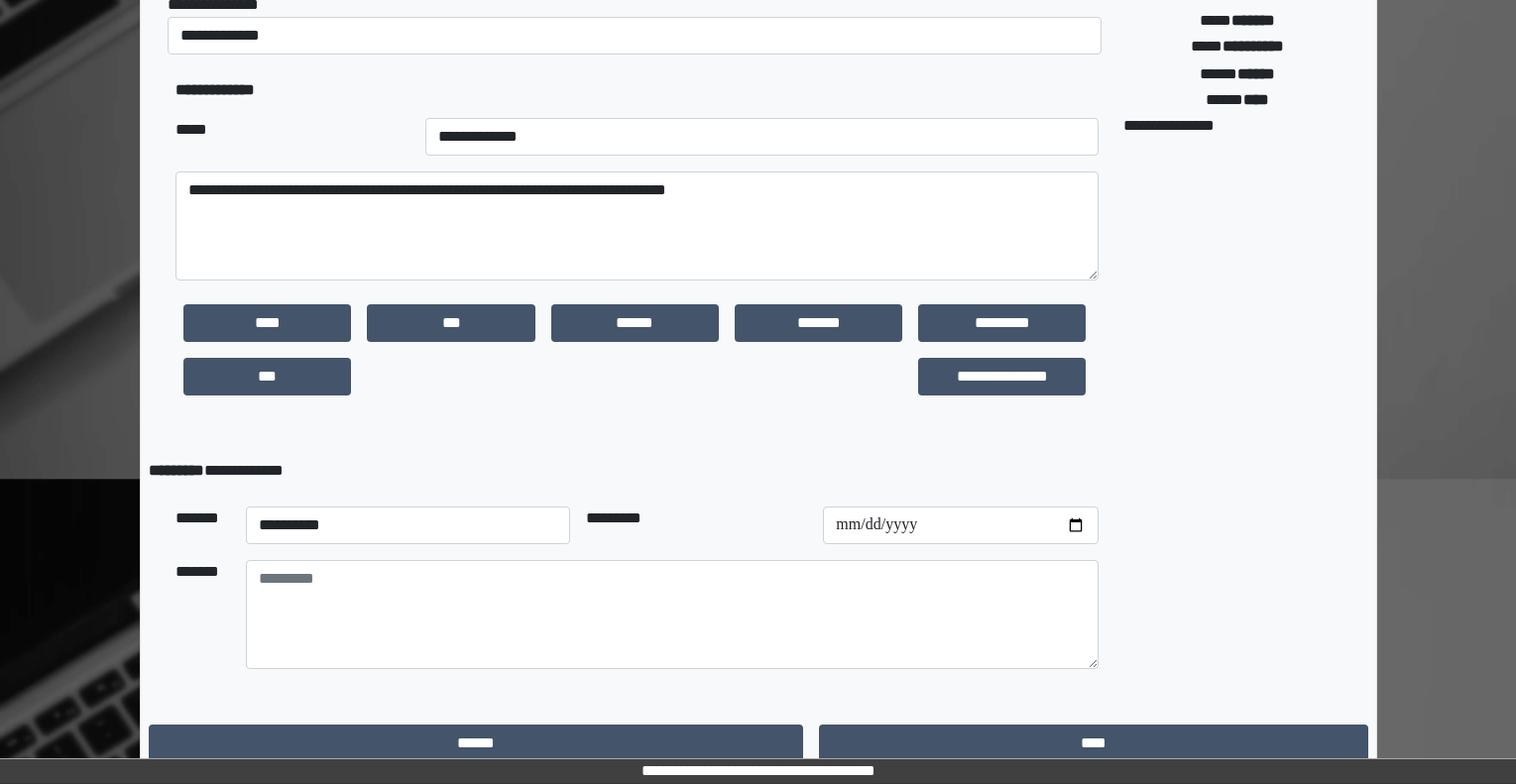 scroll, scrollTop: 0, scrollLeft: 0, axis: both 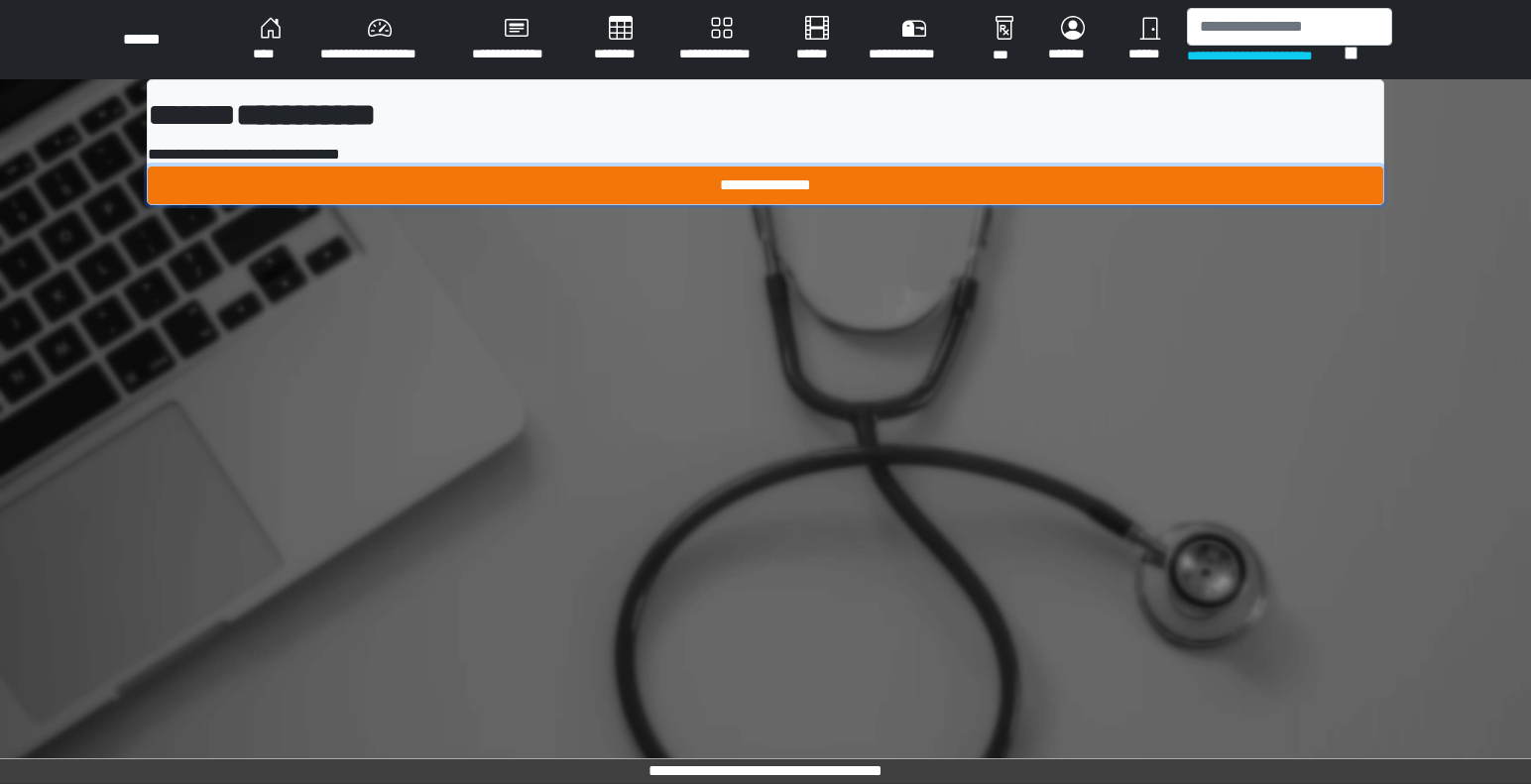 click on "**********" at bounding box center (766, 185) 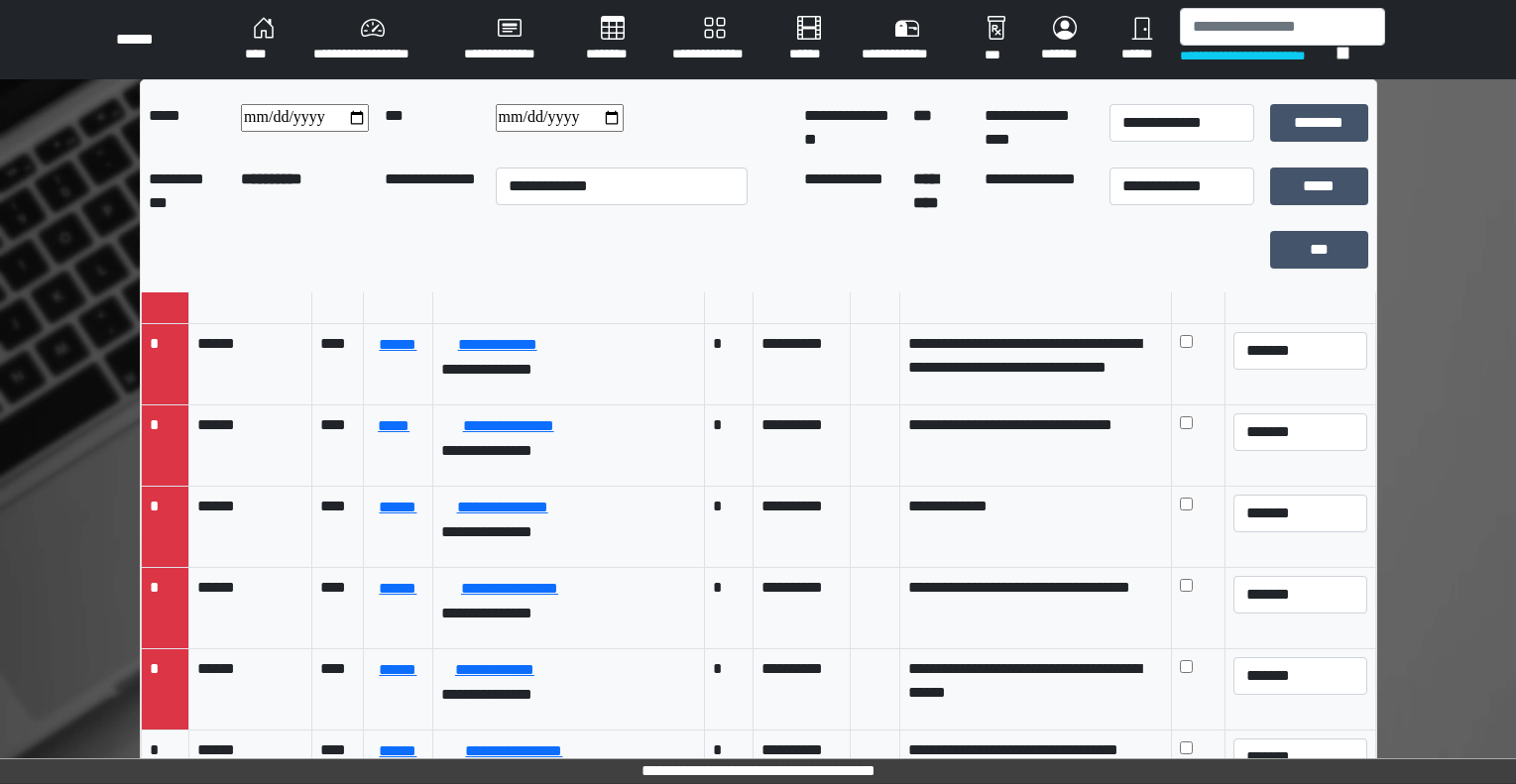 scroll, scrollTop: 1461, scrollLeft: 0, axis: vertical 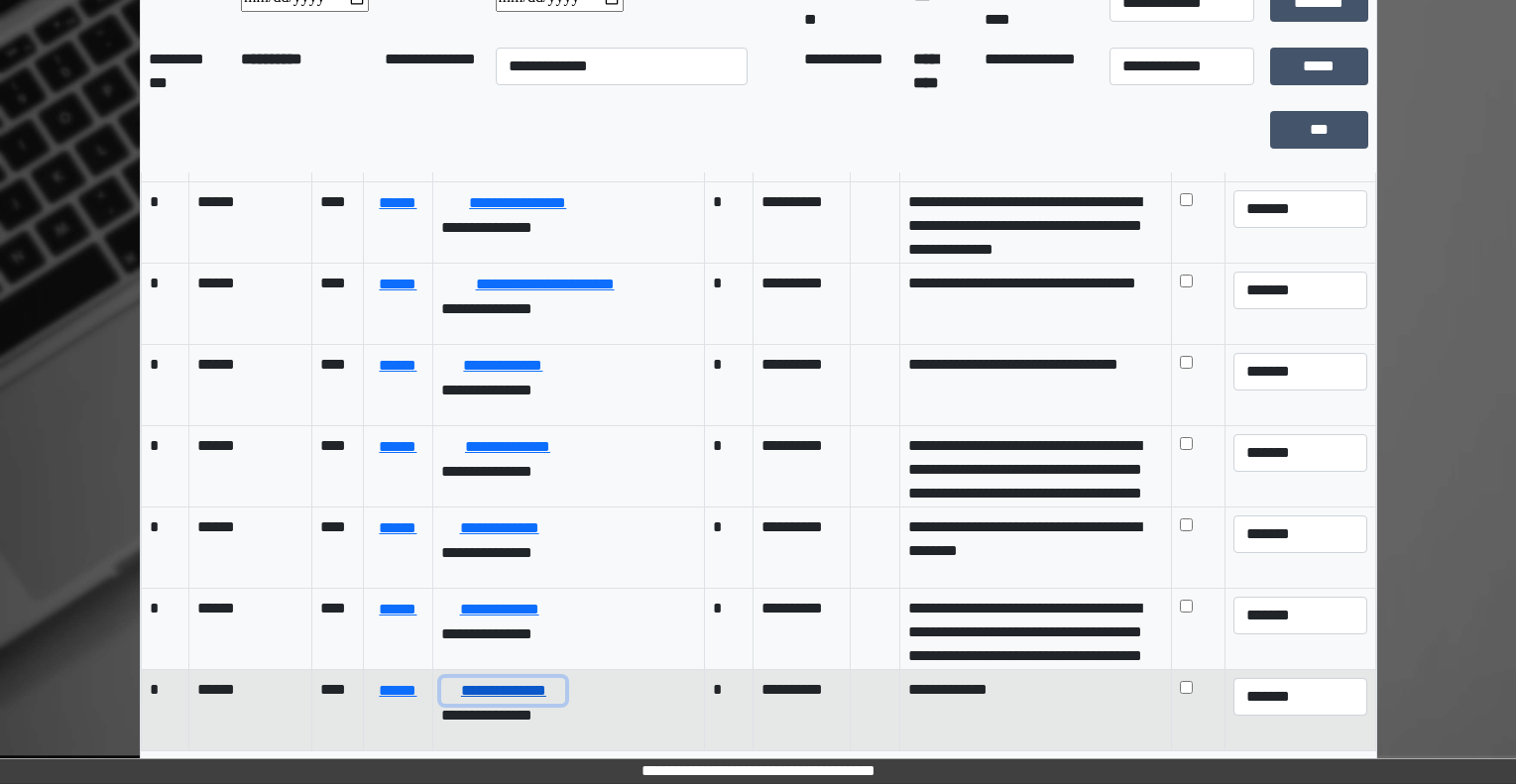 click on "**********" at bounding box center [503, 691] 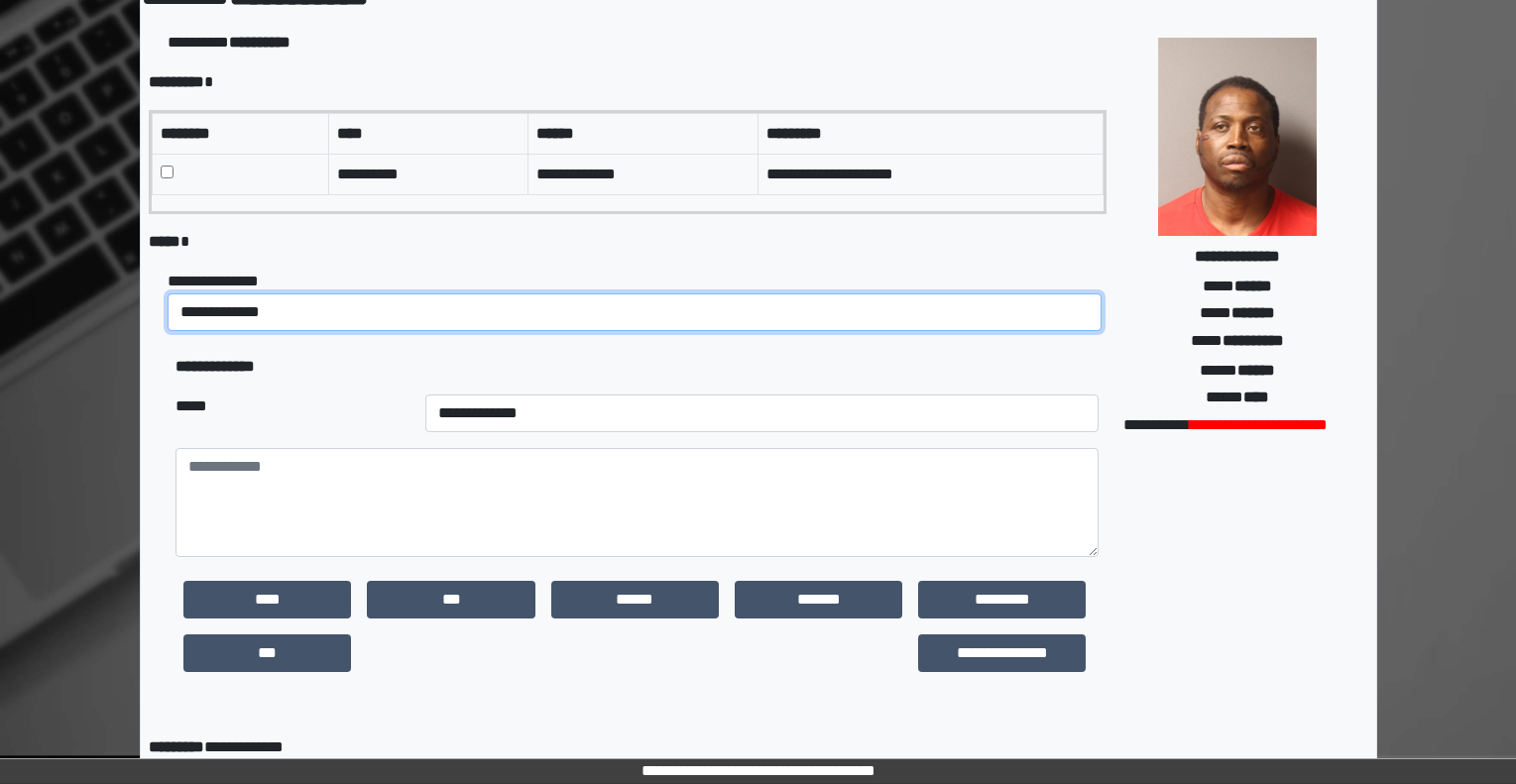 click on "**********" at bounding box center [635, 312] 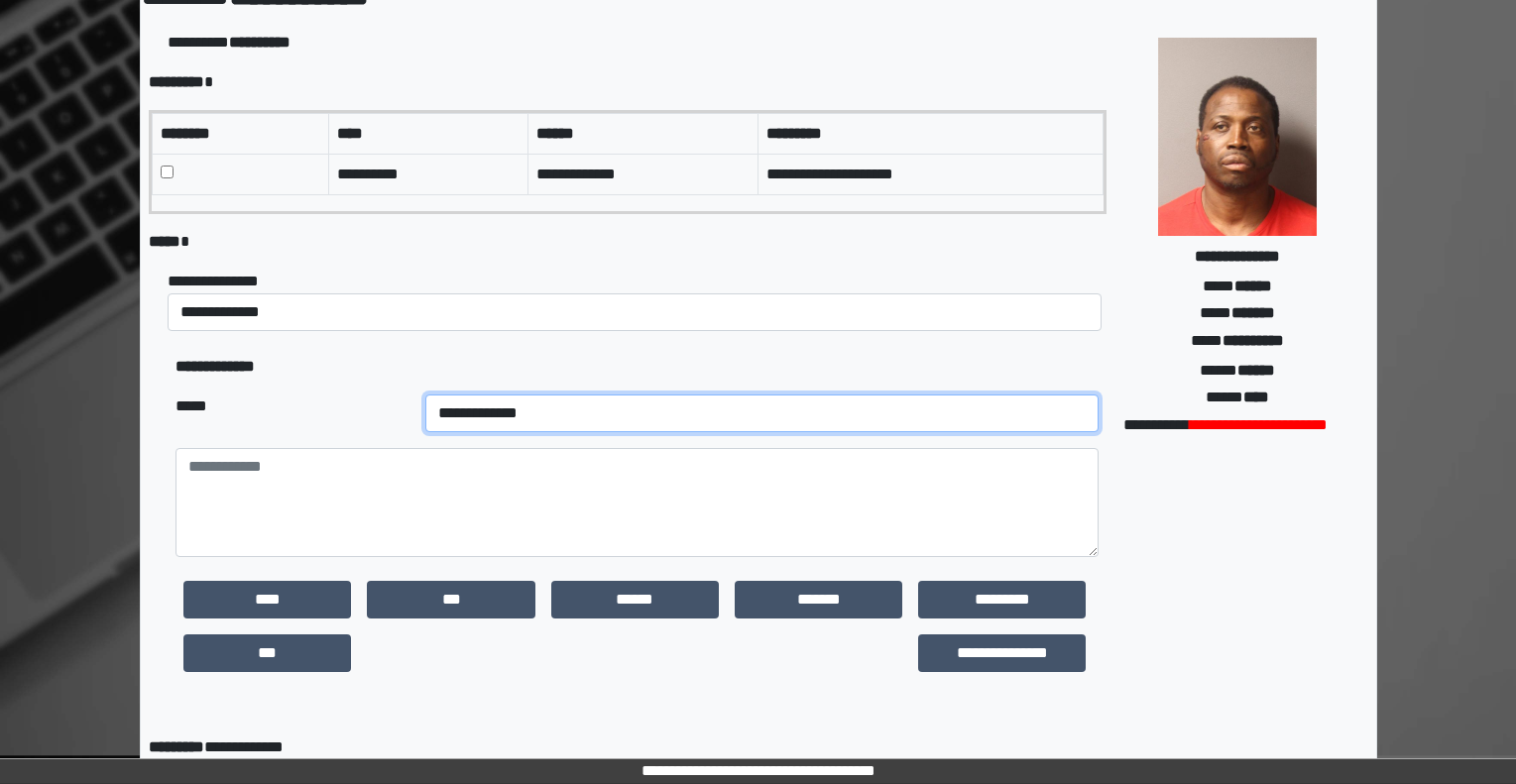 click on "**********" at bounding box center (762, 413) 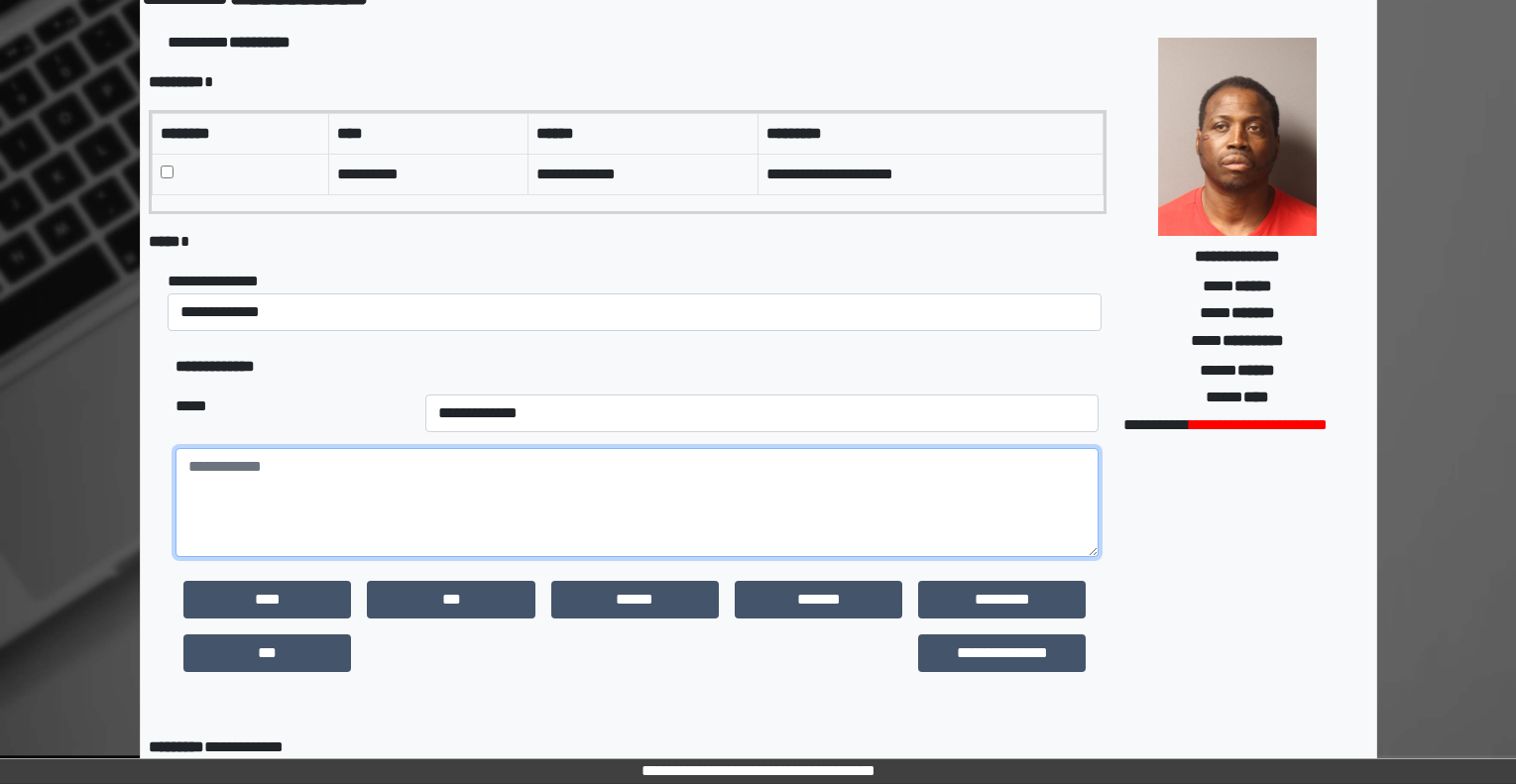 click at bounding box center (637, 503) 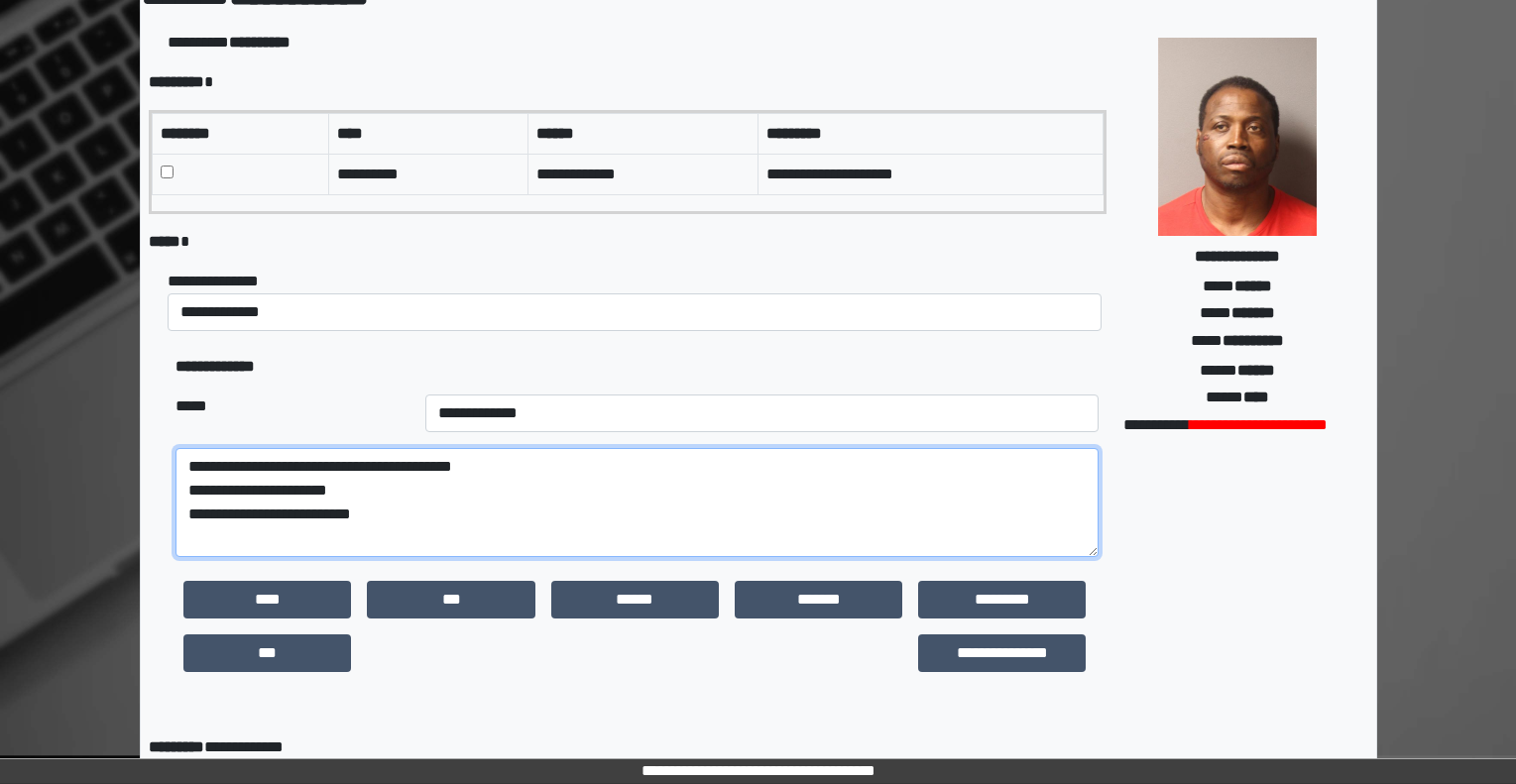 type on "**********" 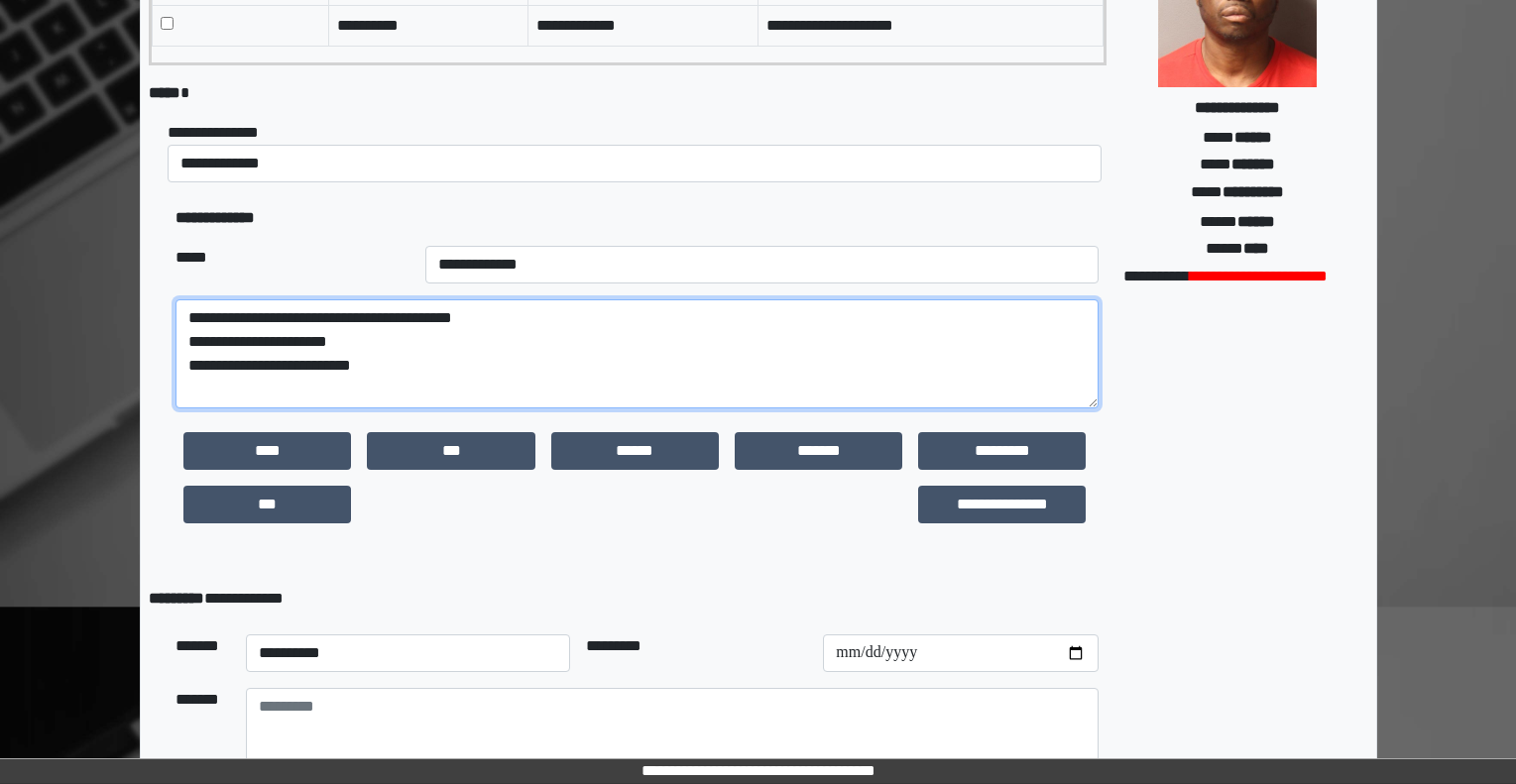 scroll, scrollTop: 415, scrollLeft: 0, axis: vertical 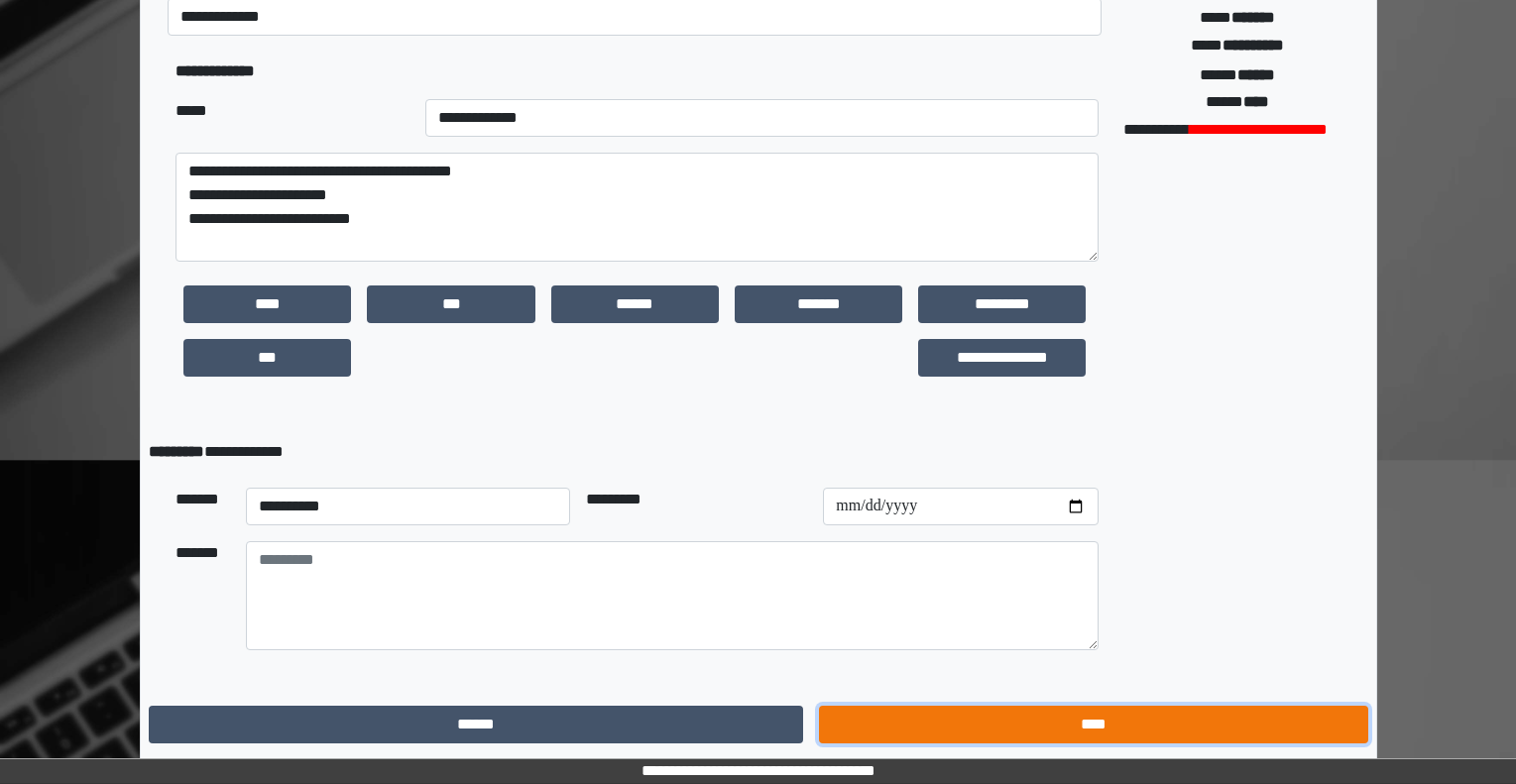 click on "****" at bounding box center [1093, 725] 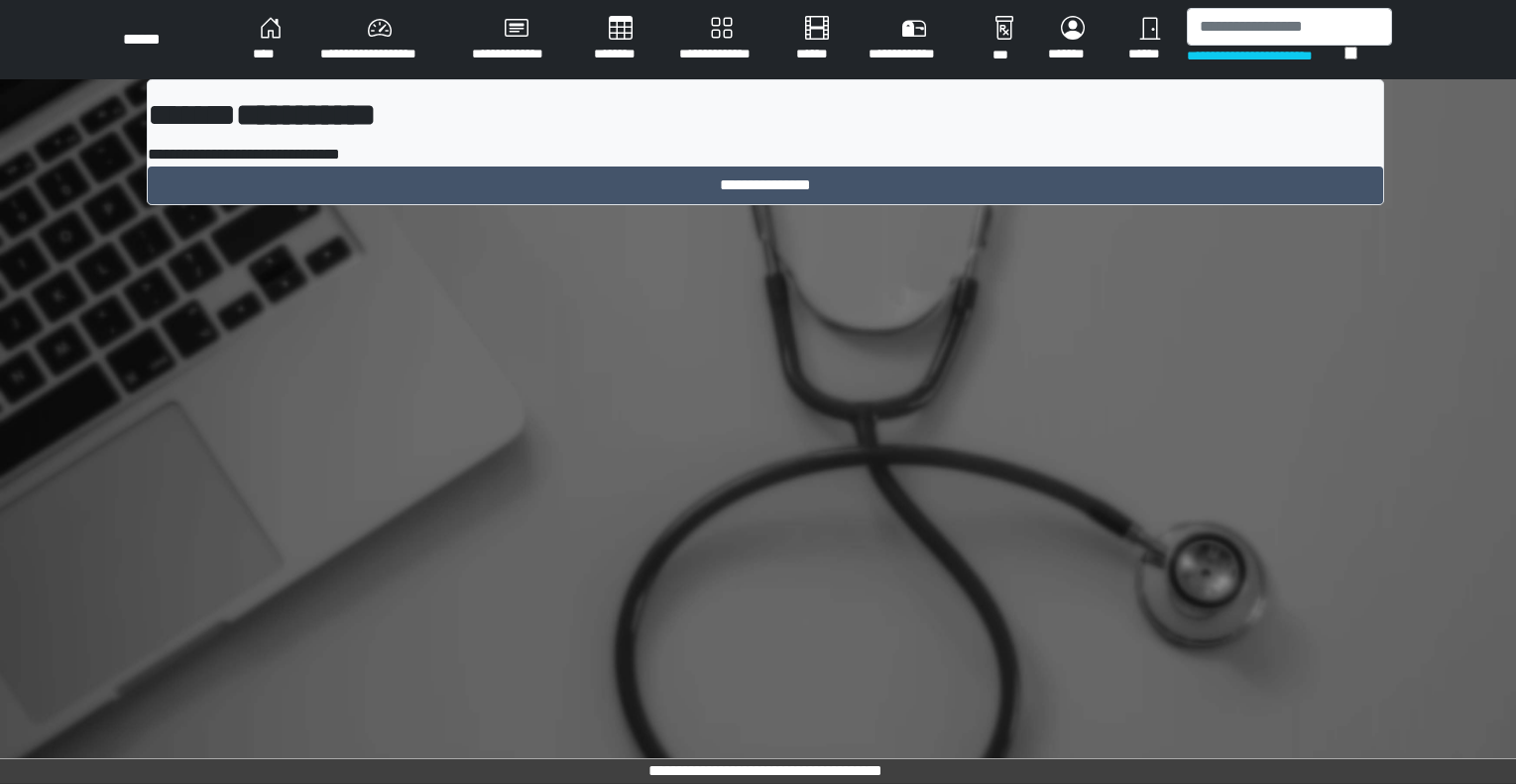 scroll, scrollTop: 0, scrollLeft: 0, axis: both 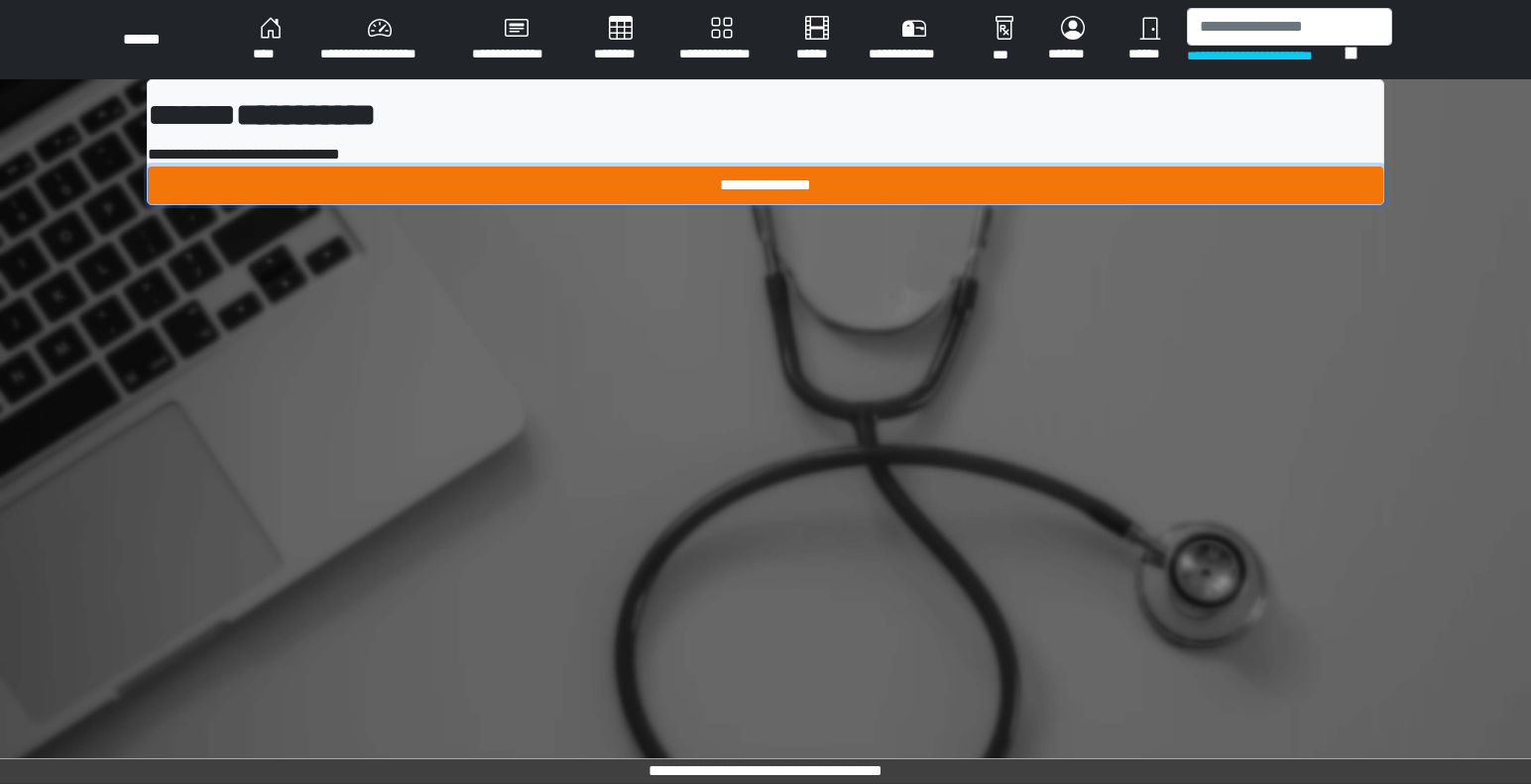 click on "**********" at bounding box center (766, 185) 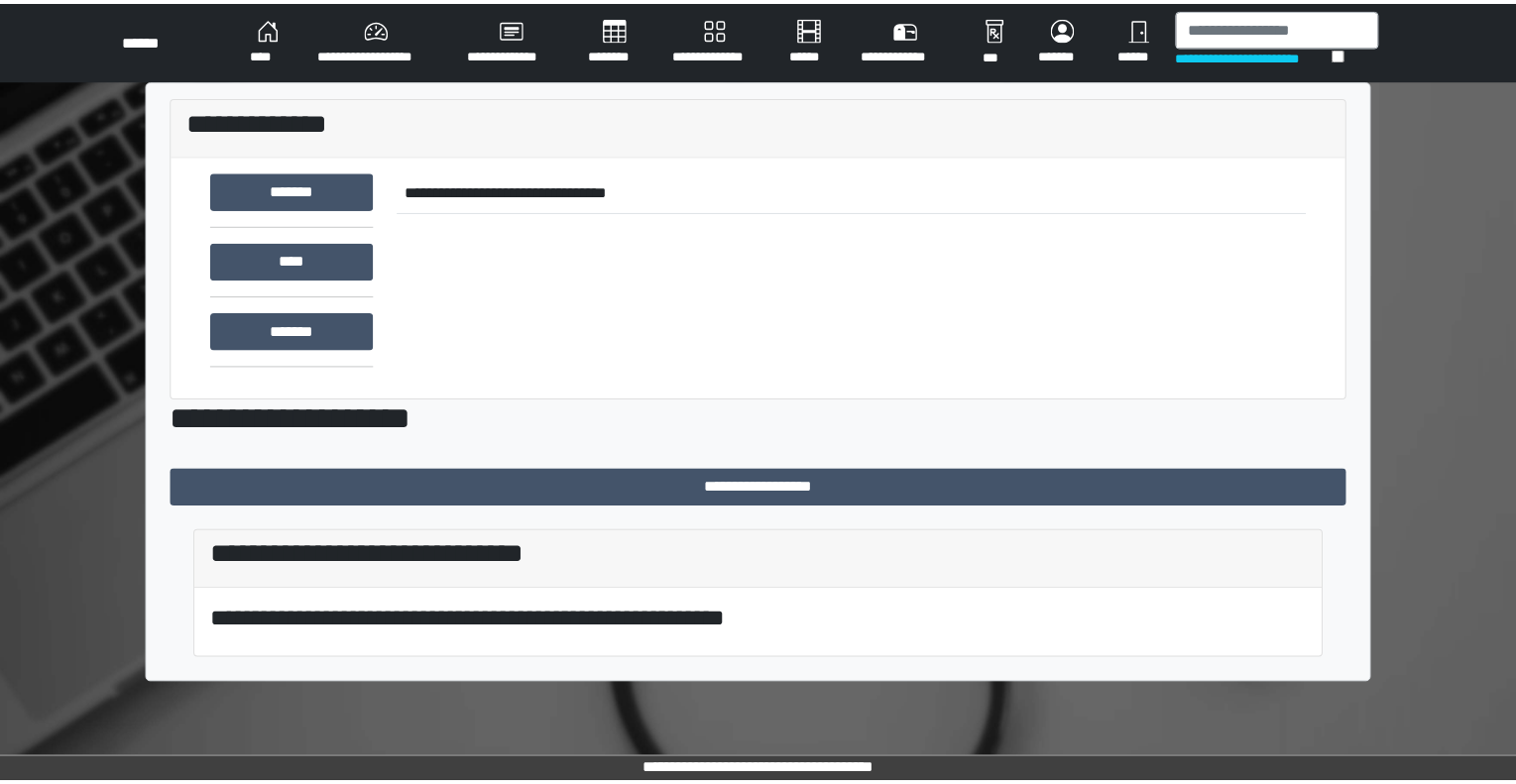 scroll, scrollTop: 0, scrollLeft: 0, axis: both 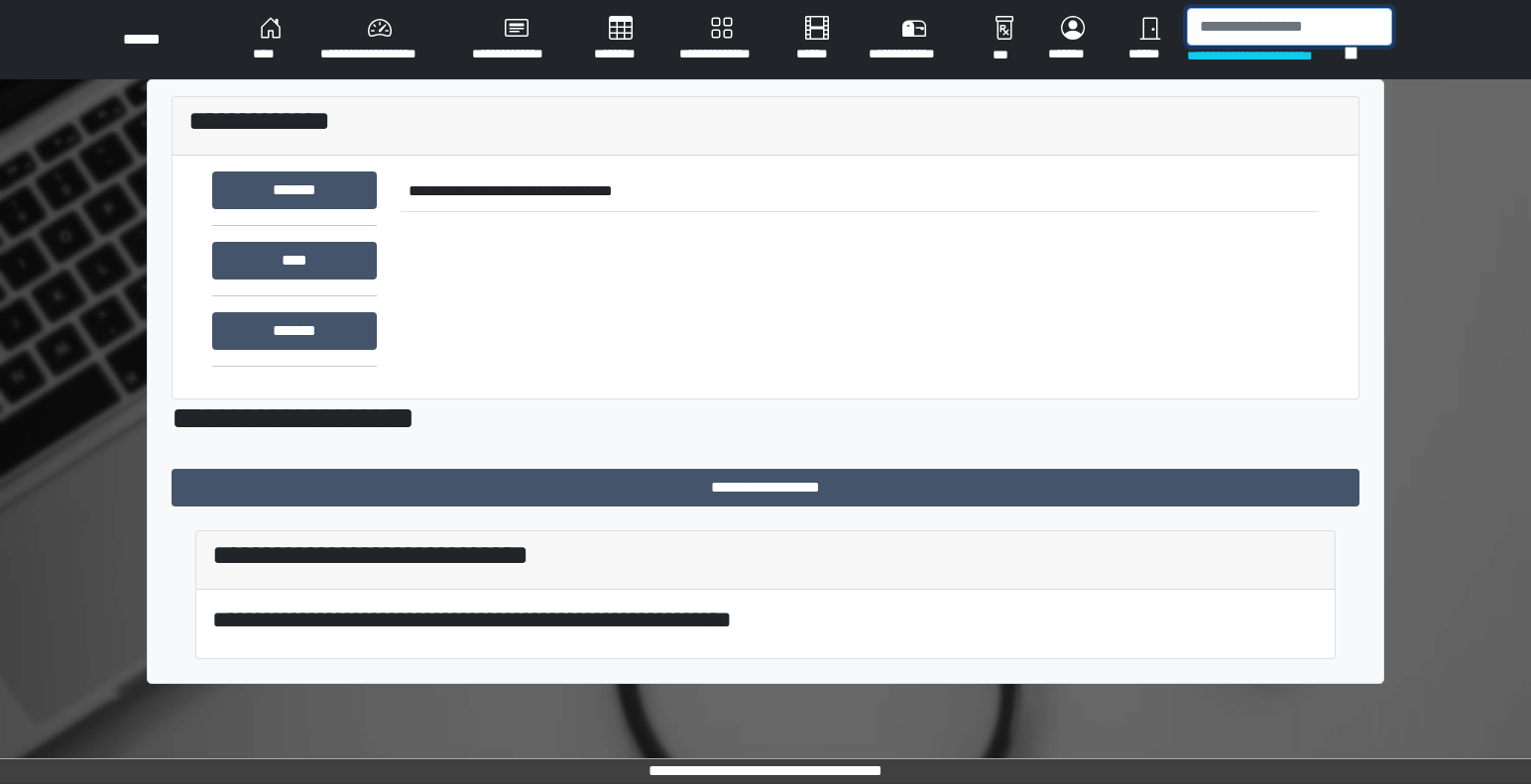click at bounding box center [1289, 27] 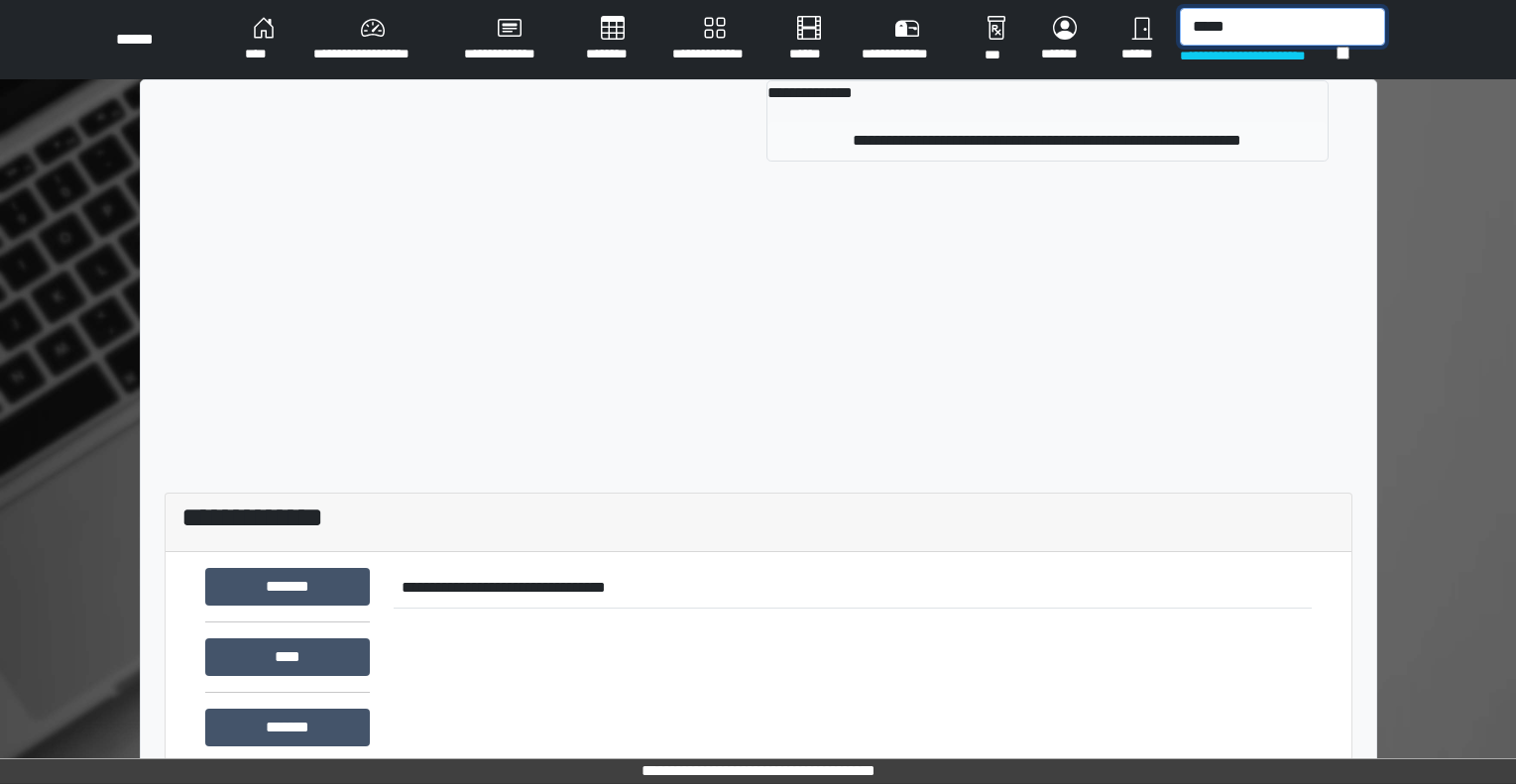 type on "*****" 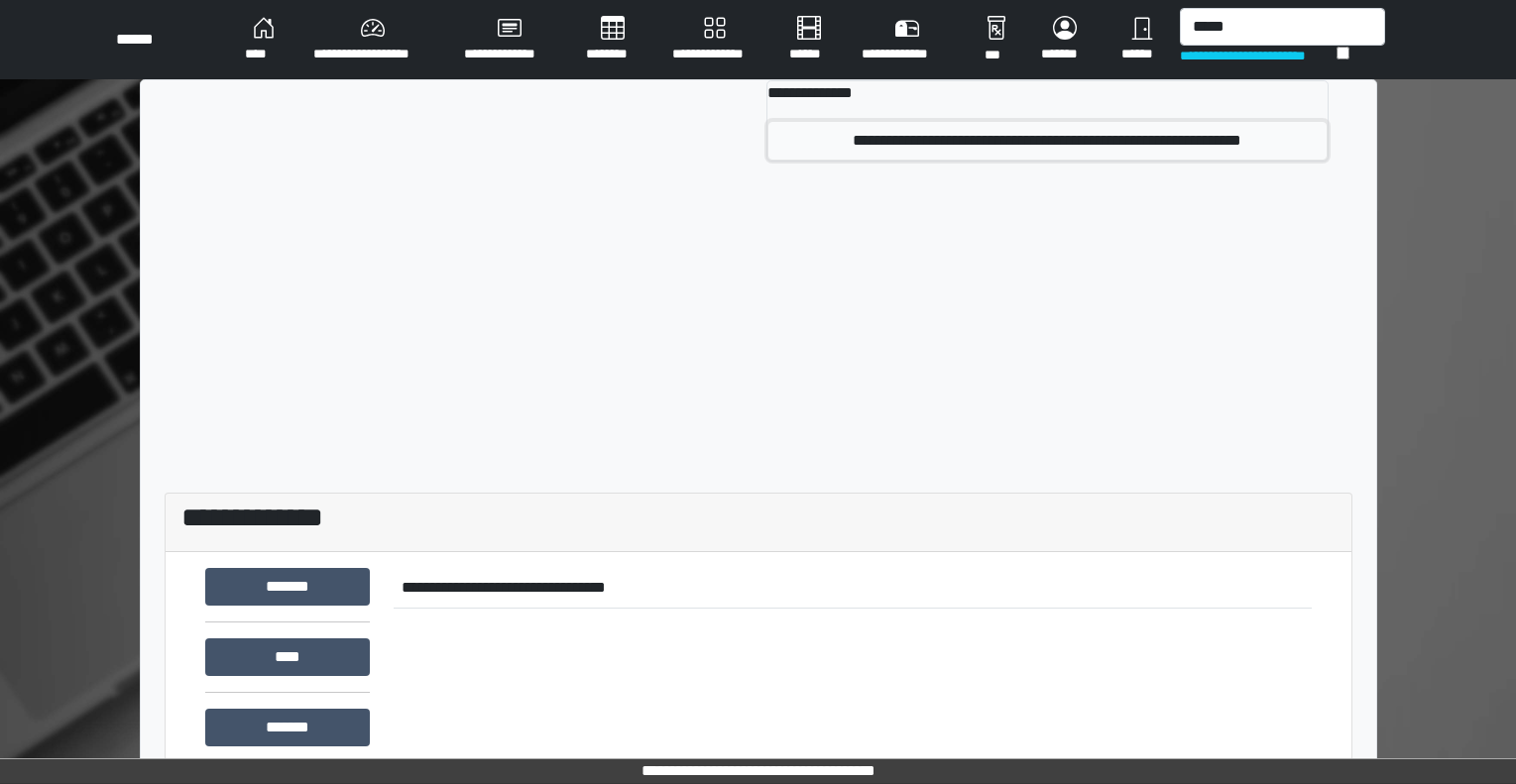 click on "**********" at bounding box center (1047, 141) 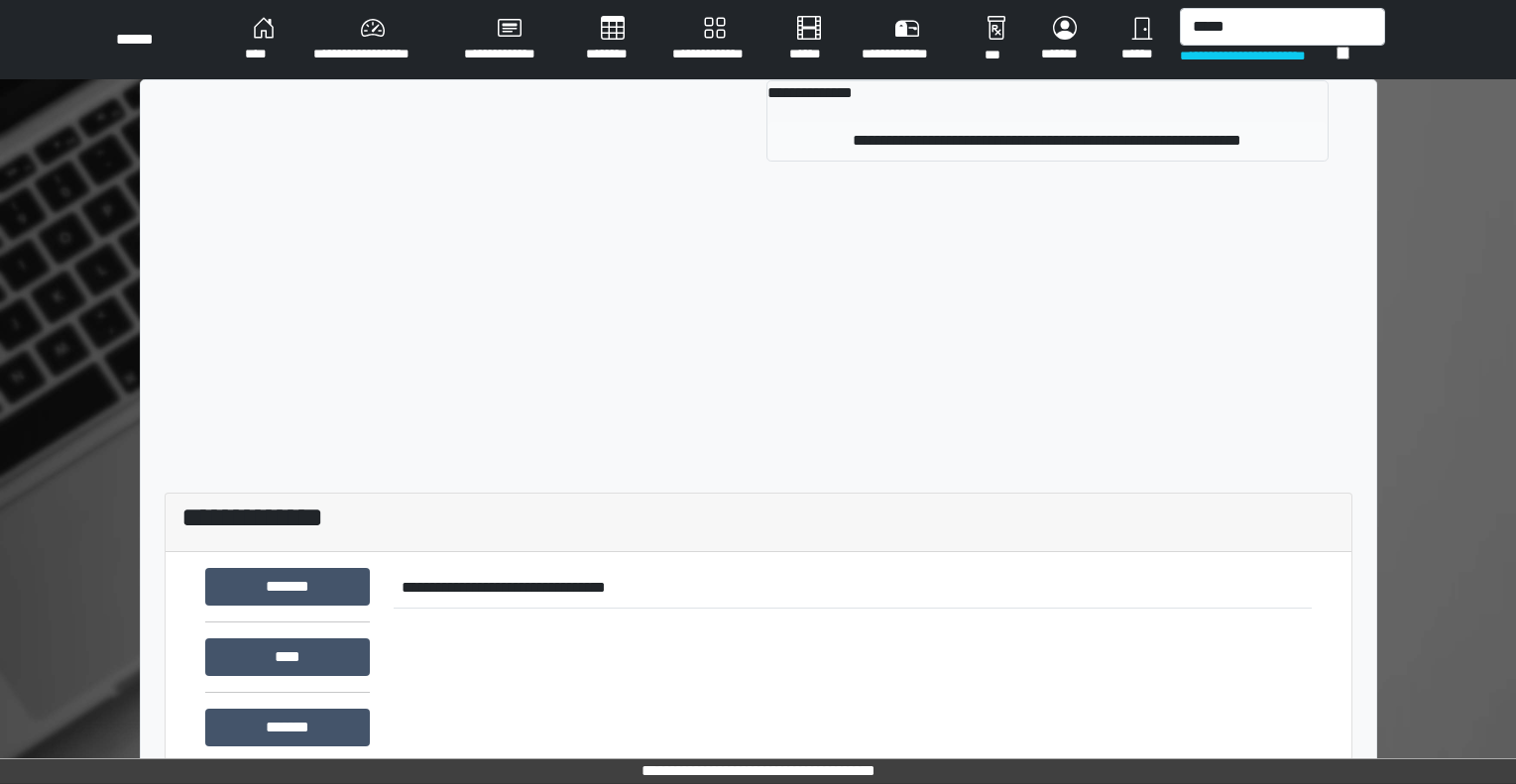 type 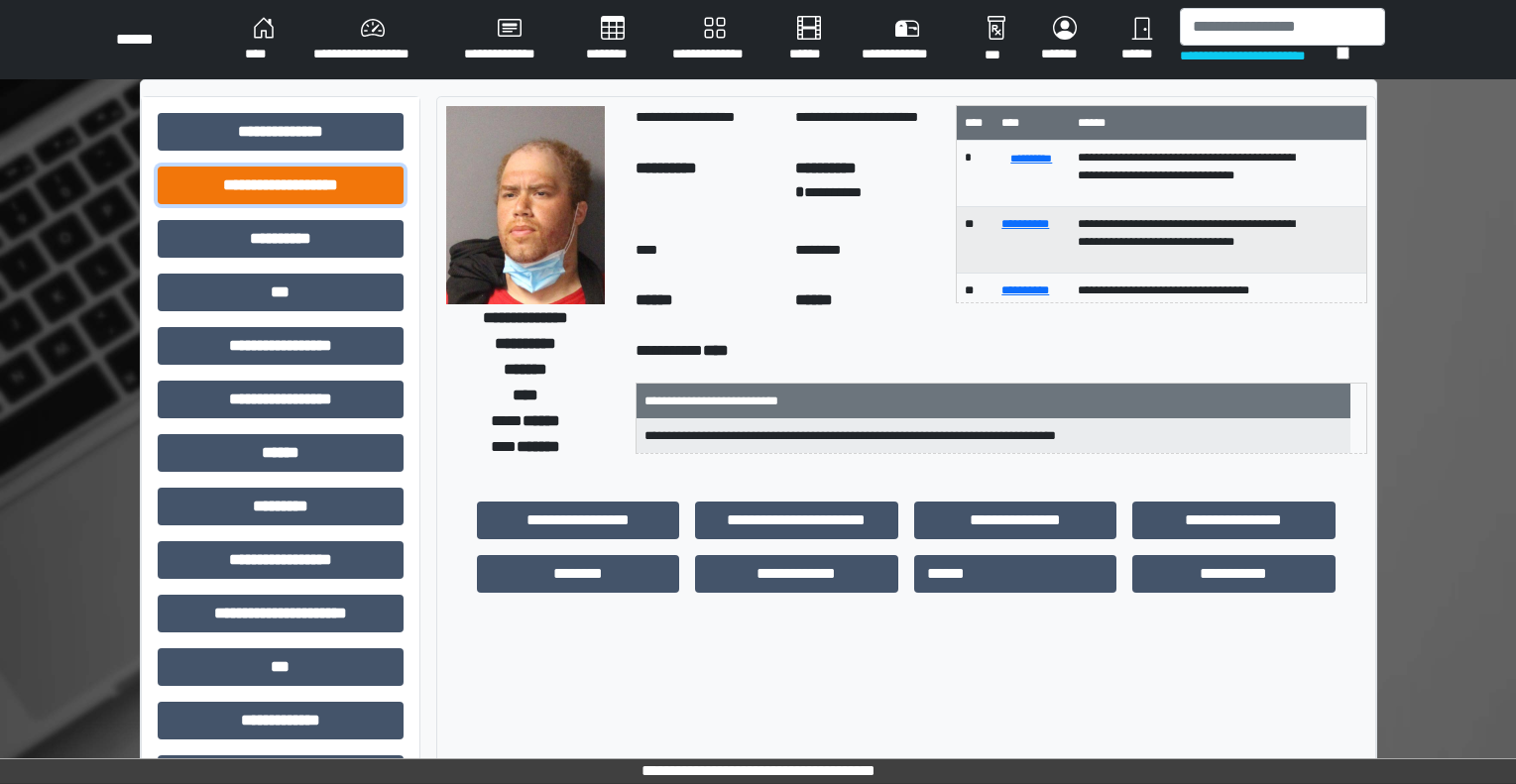 click on "**********" at bounding box center [281, 185] 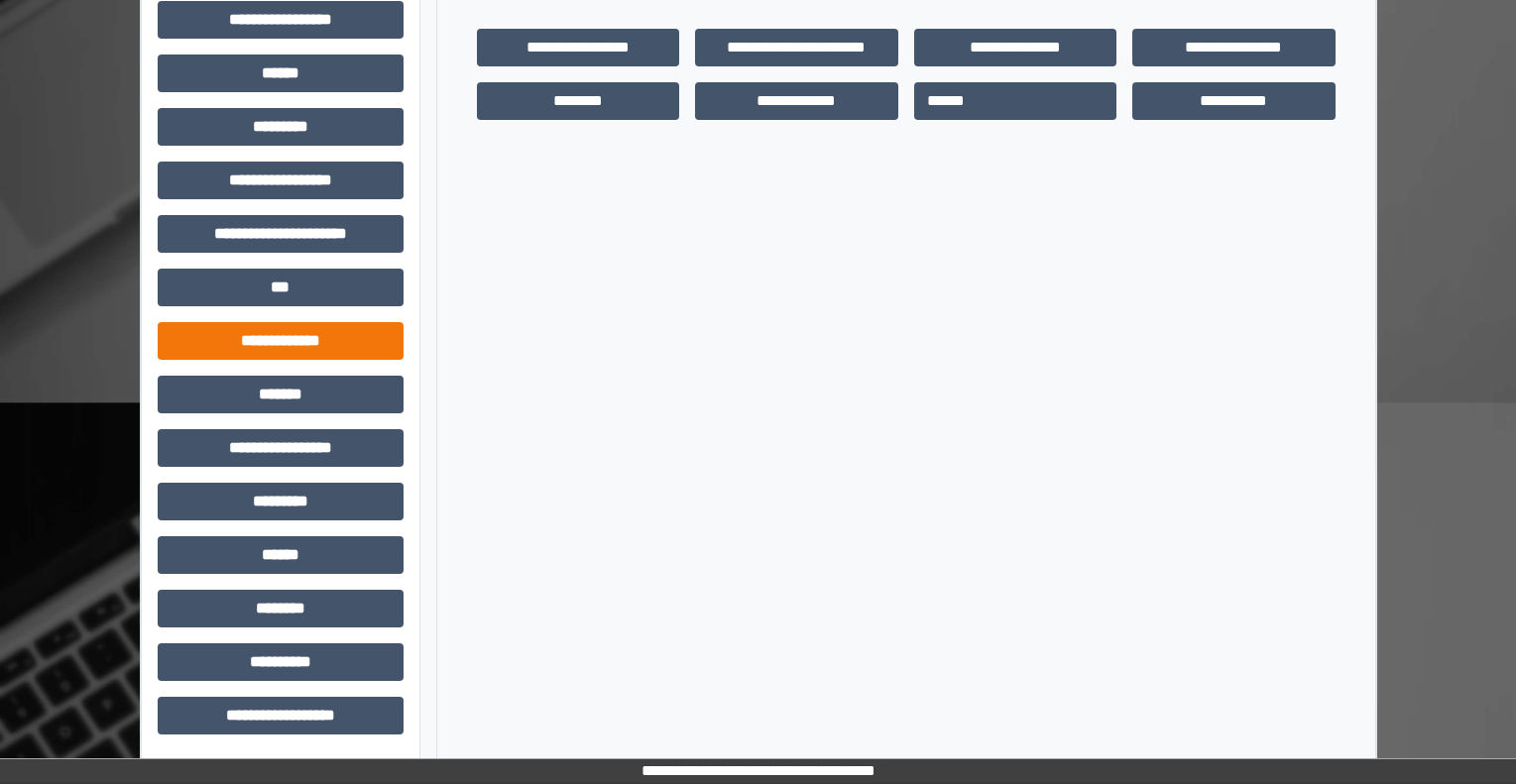 scroll, scrollTop: 0, scrollLeft: 0, axis: both 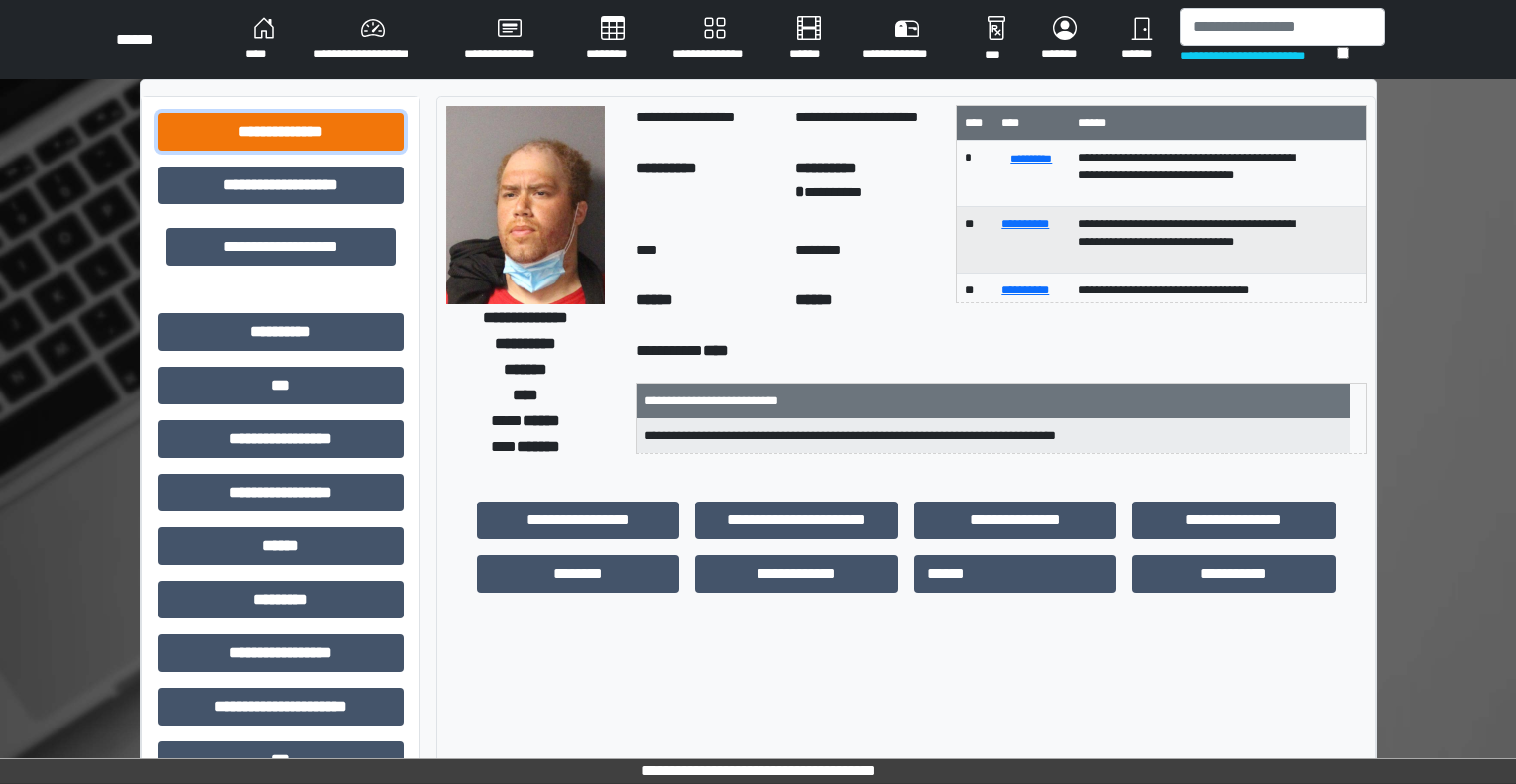 click on "**********" at bounding box center [281, 132] 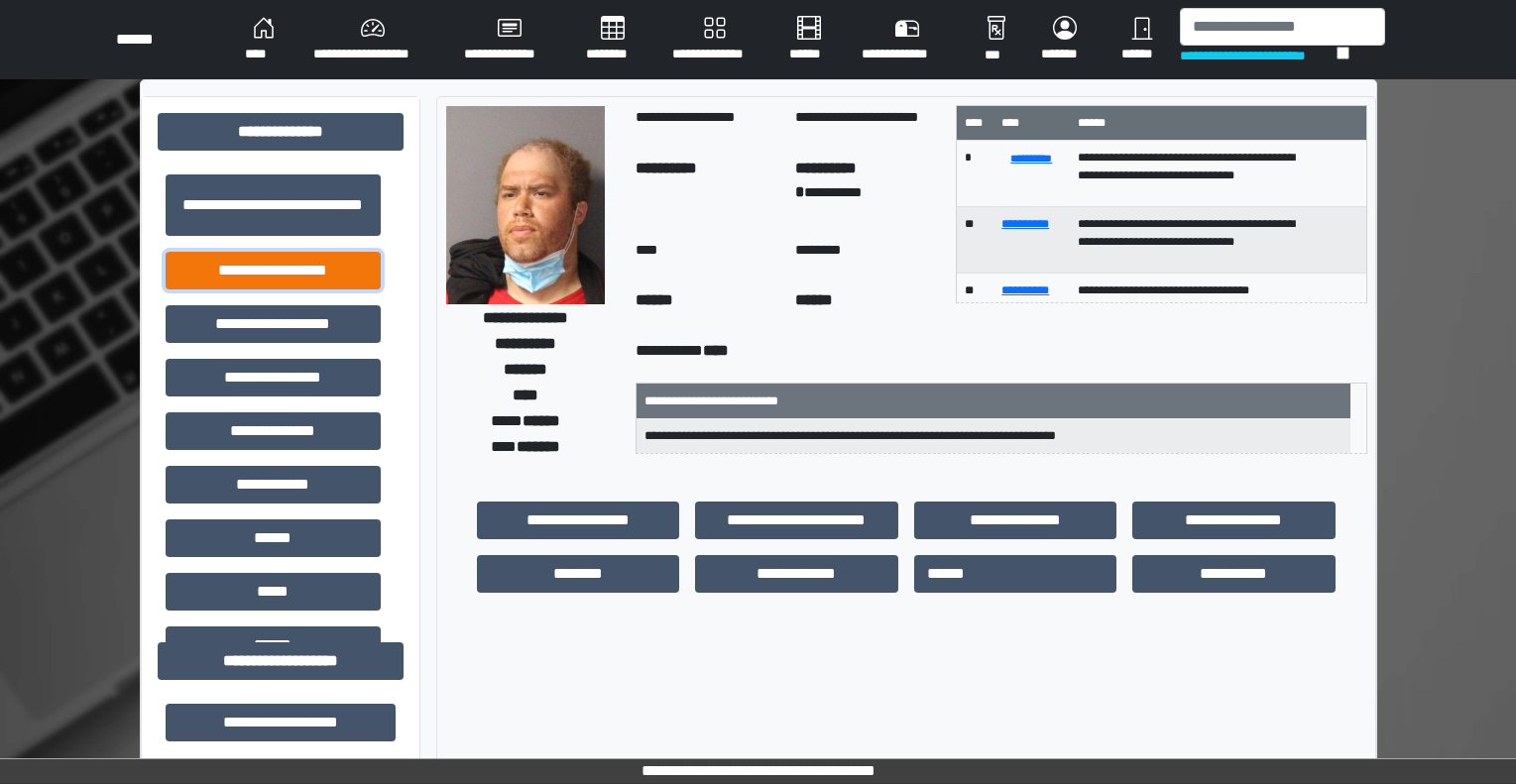 click on "**********" at bounding box center (273, 271) 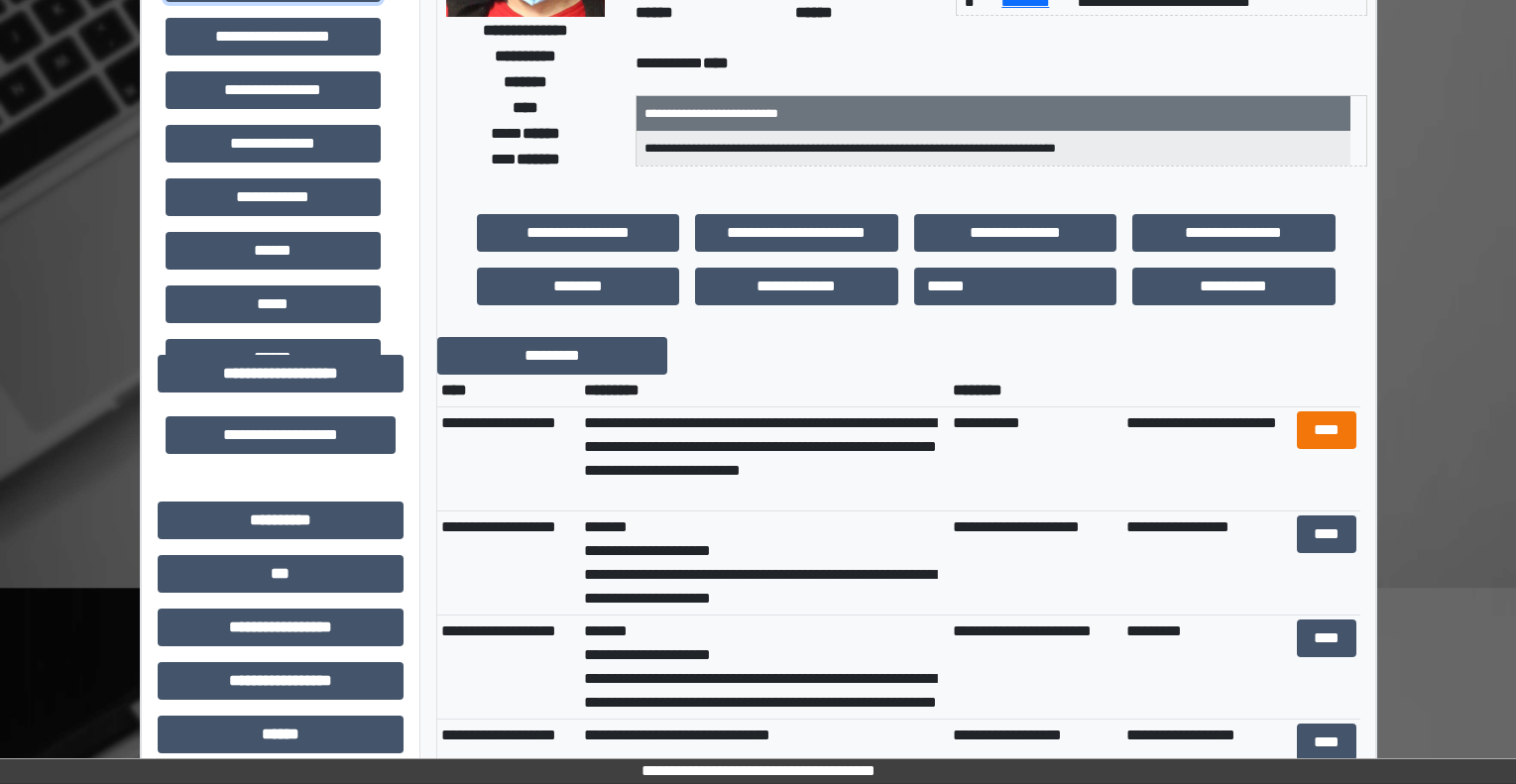 scroll, scrollTop: 297, scrollLeft: 0, axis: vertical 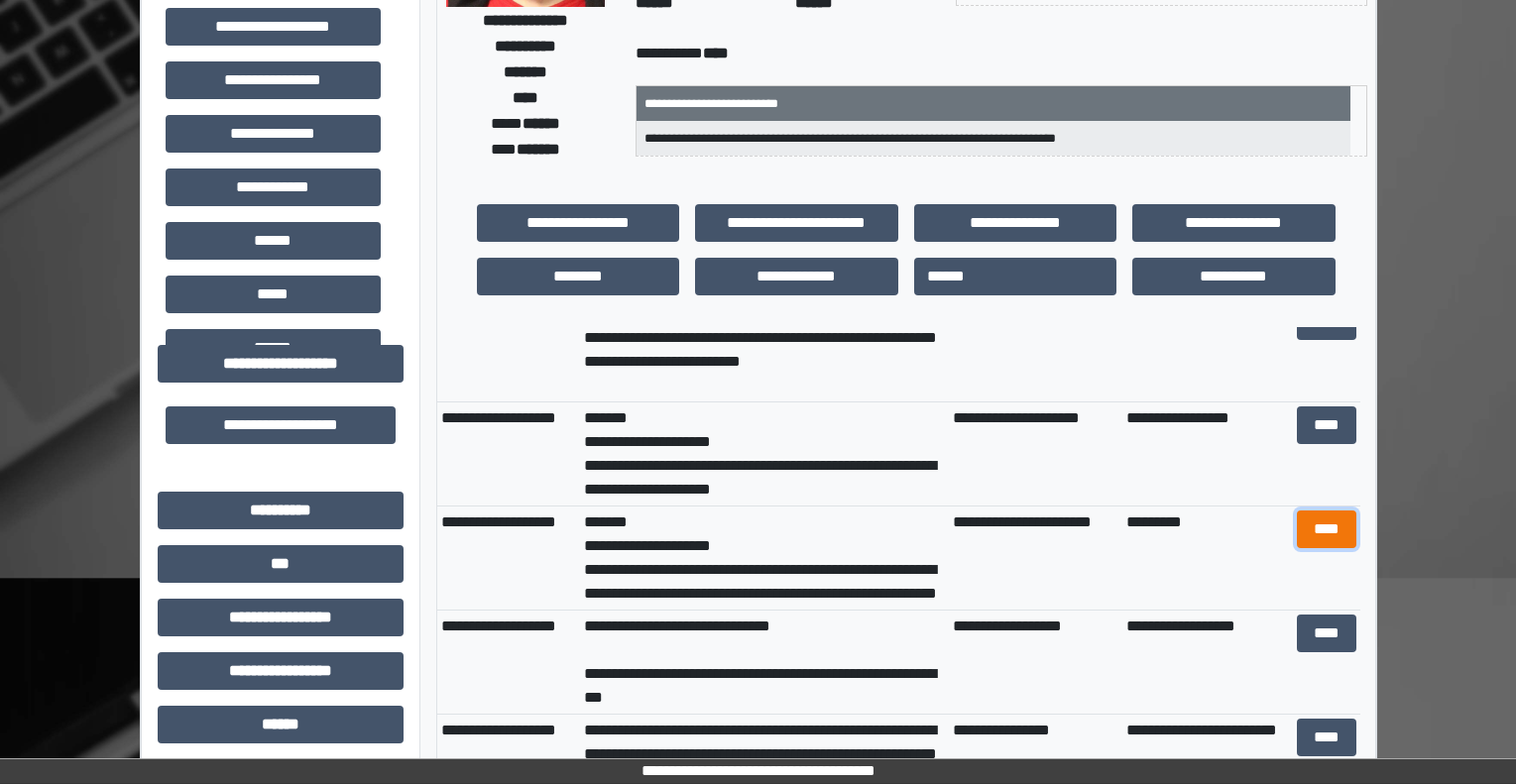 click on "****" at bounding box center [1327, 529] 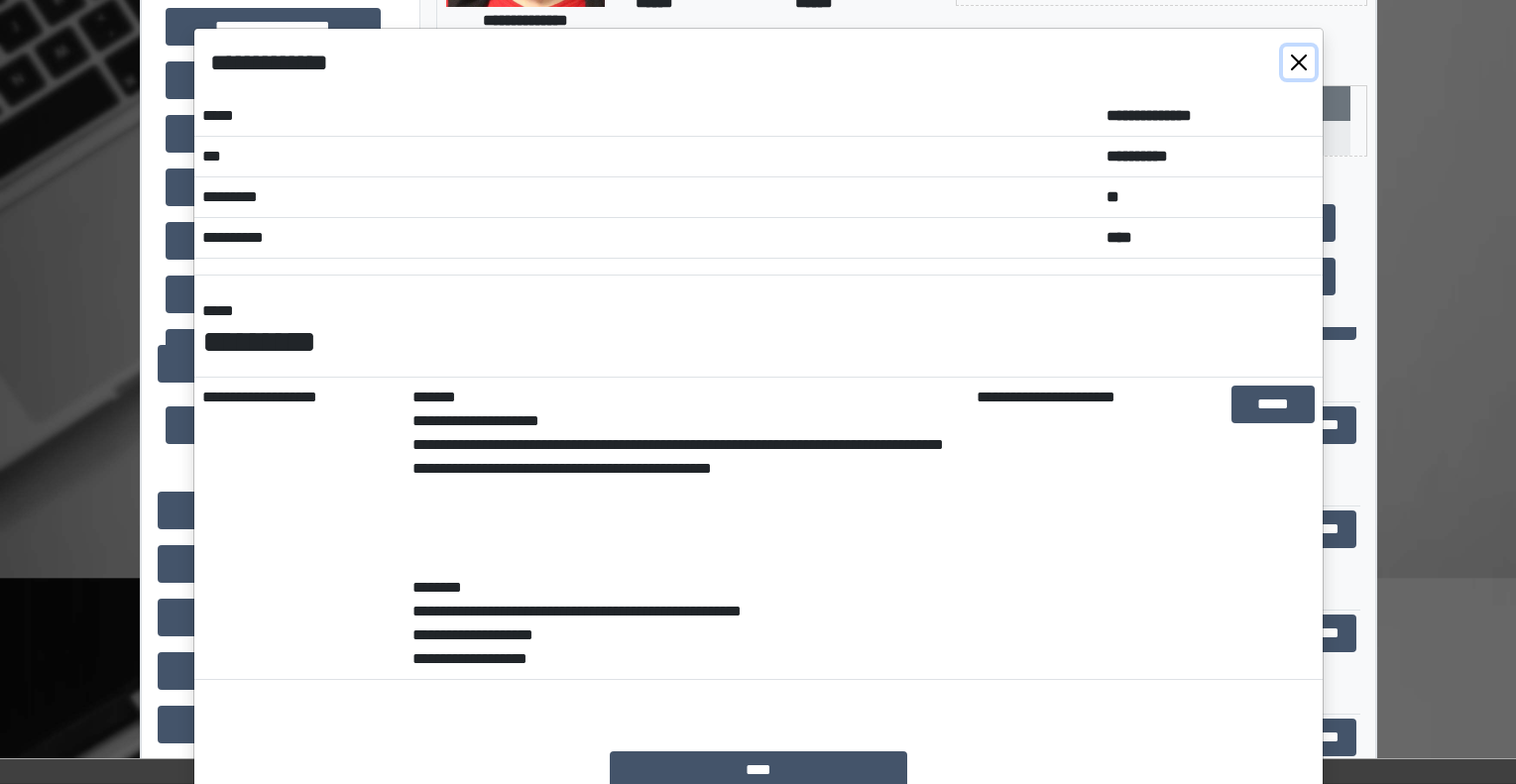 click at bounding box center (1299, 62) 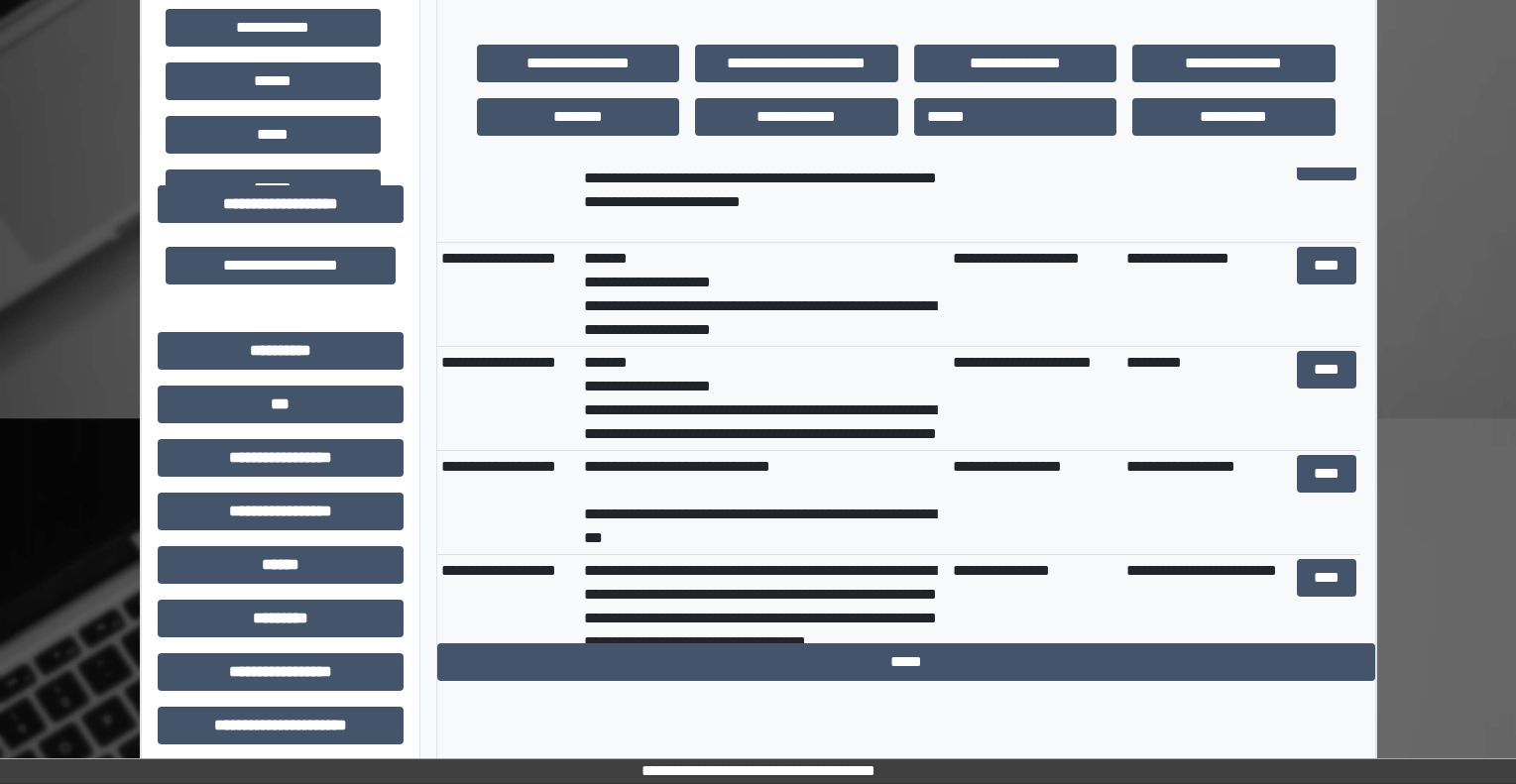 scroll, scrollTop: 496, scrollLeft: 0, axis: vertical 